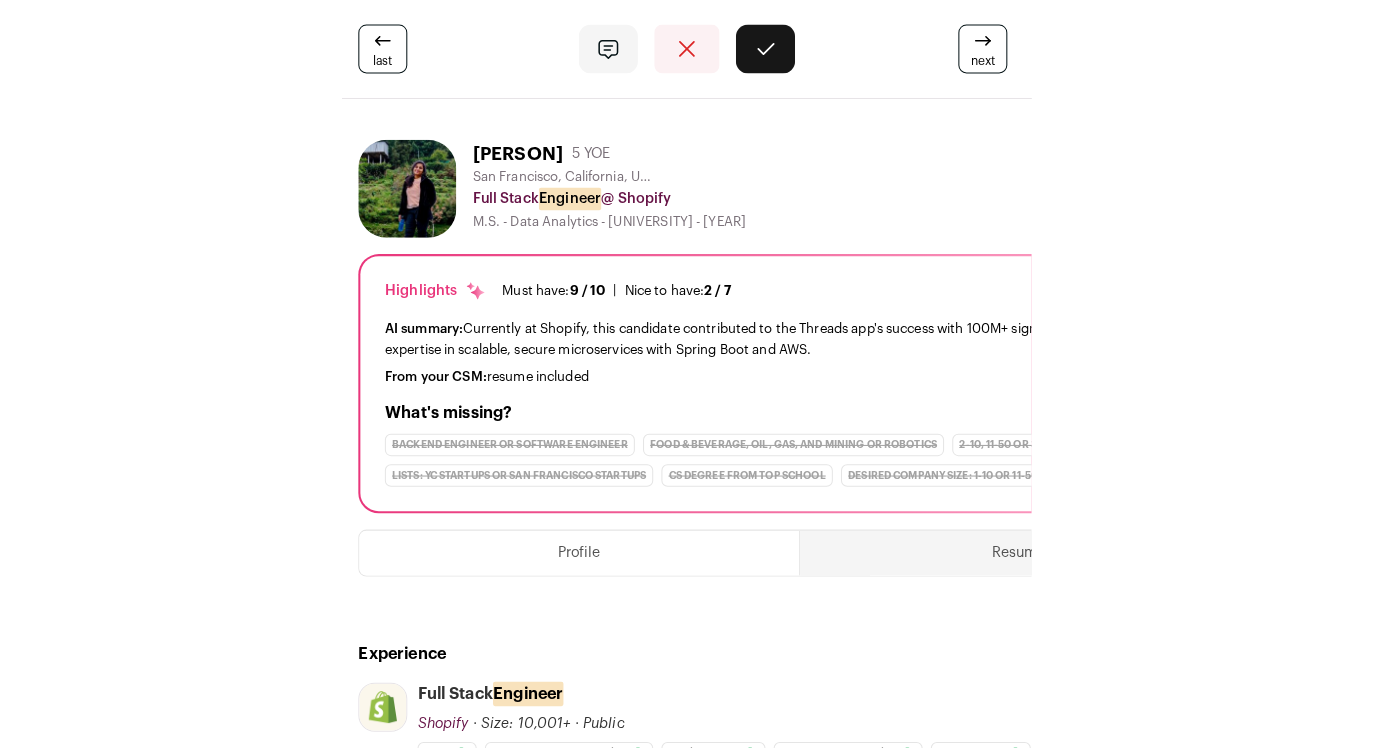 scroll, scrollTop: 0, scrollLeft: 0, axis: both 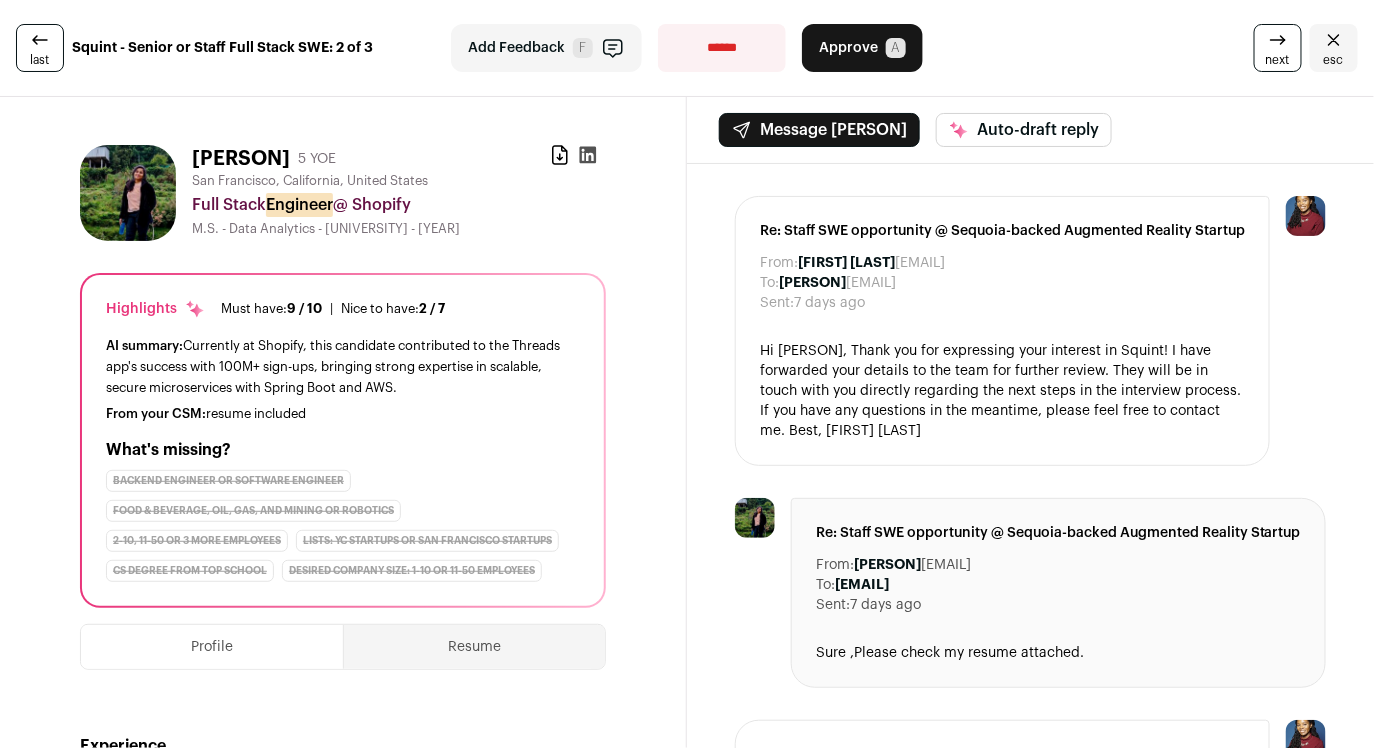click 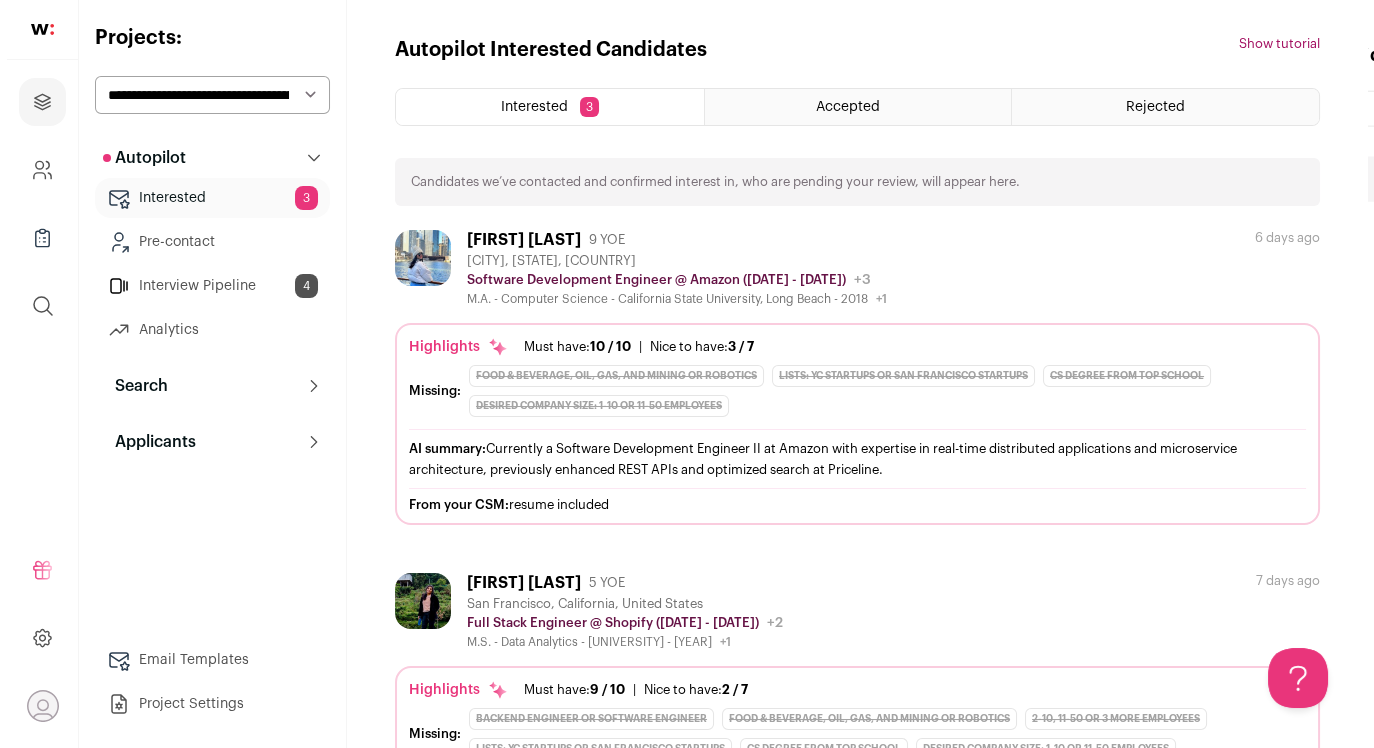 scroll, scrollTop: 0, scrollLeft: 0, axis: both 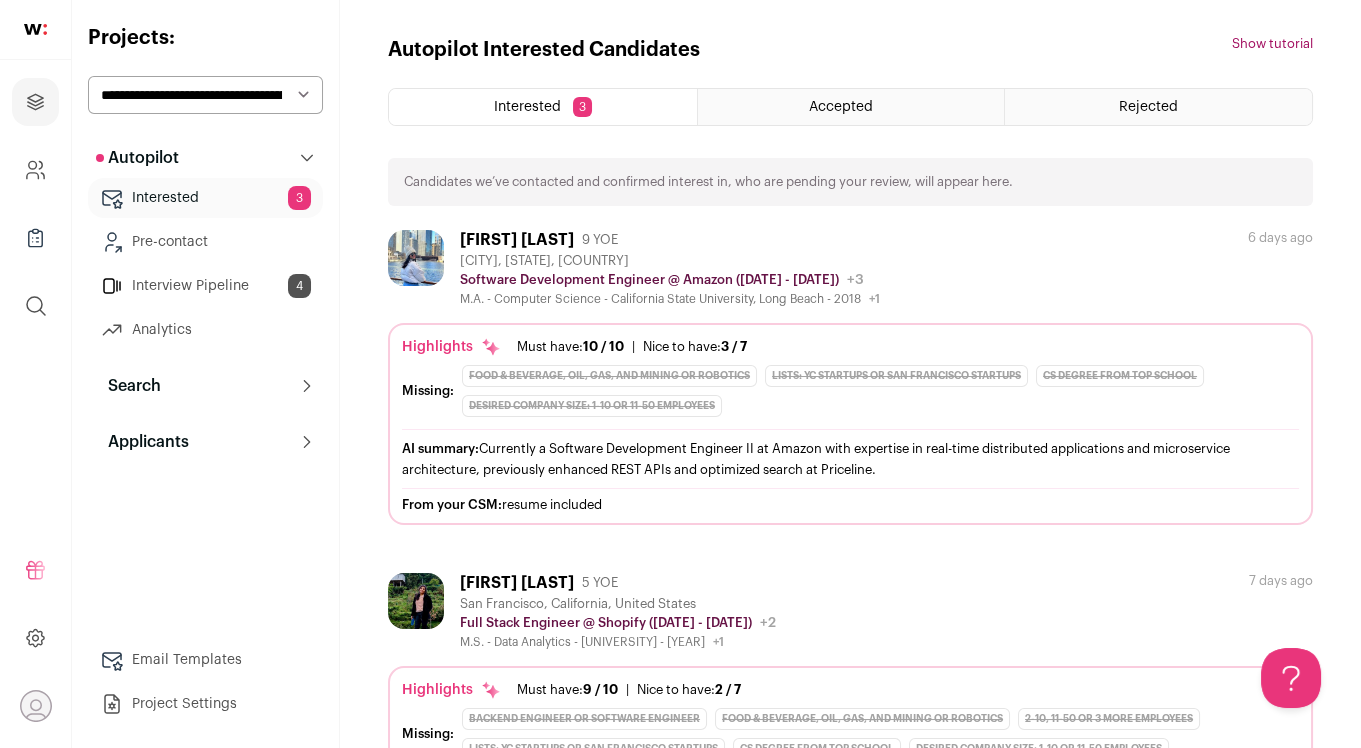 click on "AI summary:  Currently a Software Development Engineer II at Amazon with expertise in real-time distributed applications and microservice architecture, previously enhanced REST APIs and optimized search at Priceline." at bounding box center (850, 459) 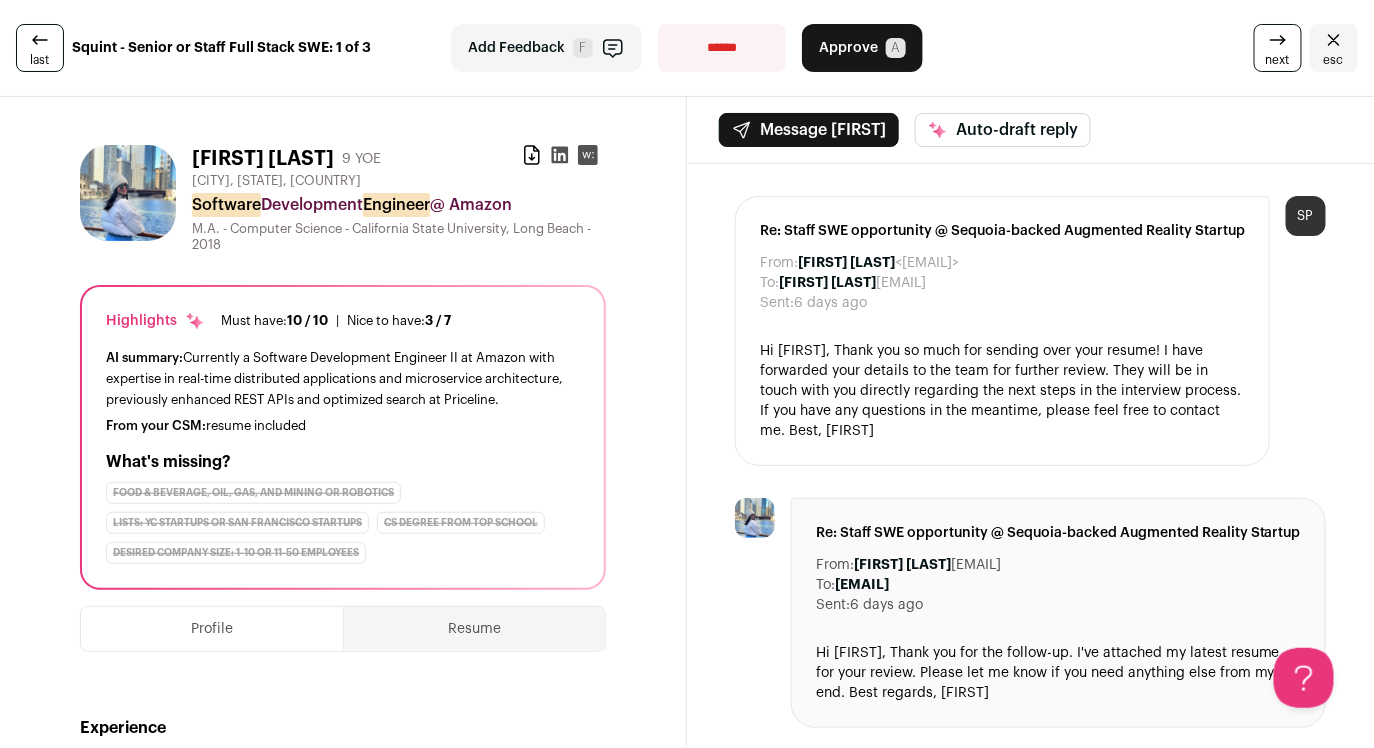 scroll, scrollTop: 0, scrollLeft: 0, axis: both 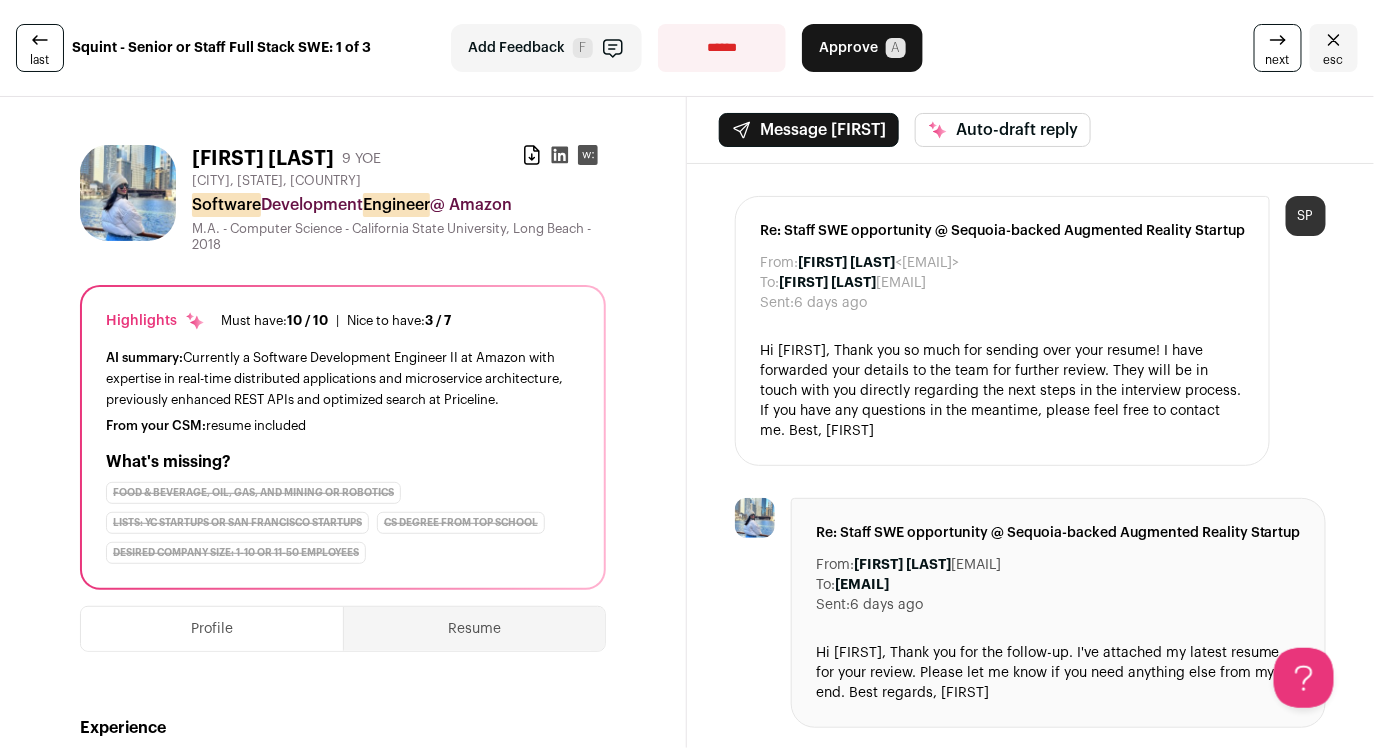 click on "Resume" at bounding box center (474, 629) 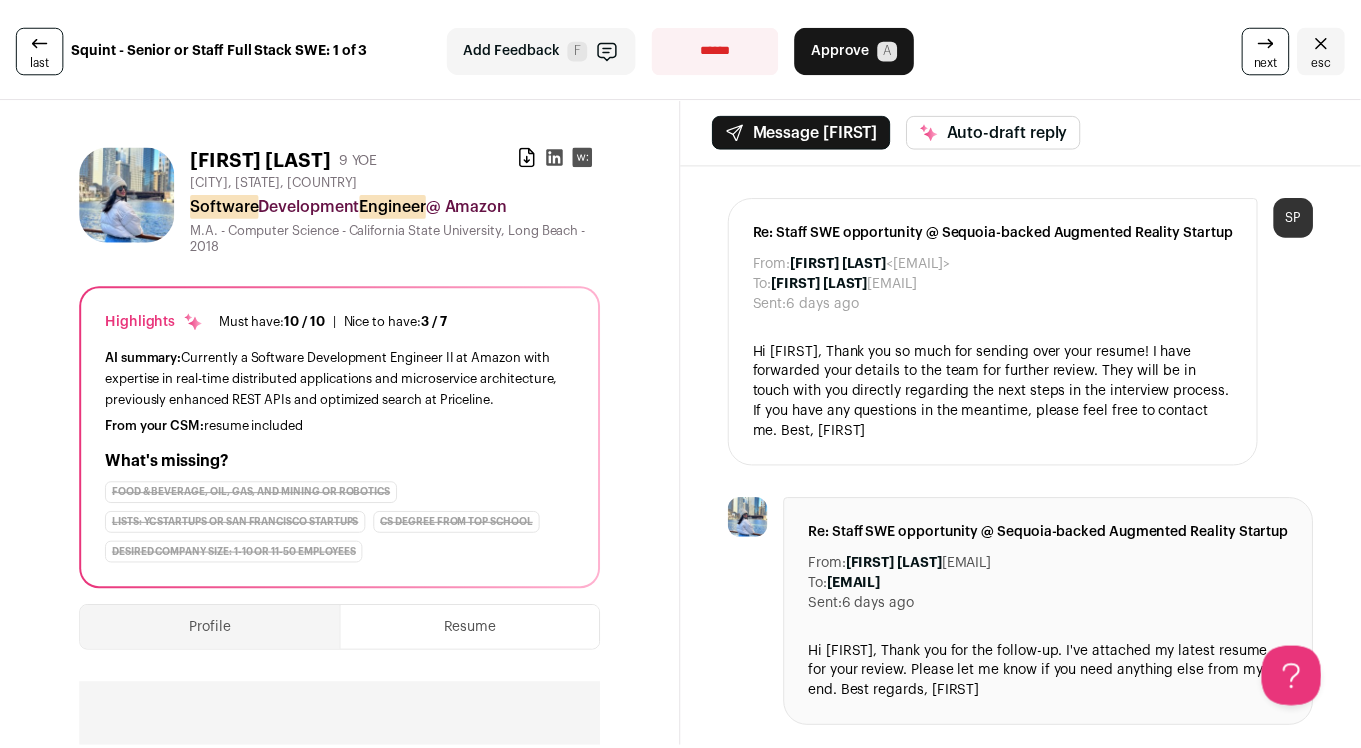 scroll, scrollTop: 386, scrollLeft: 0, axis: vertical 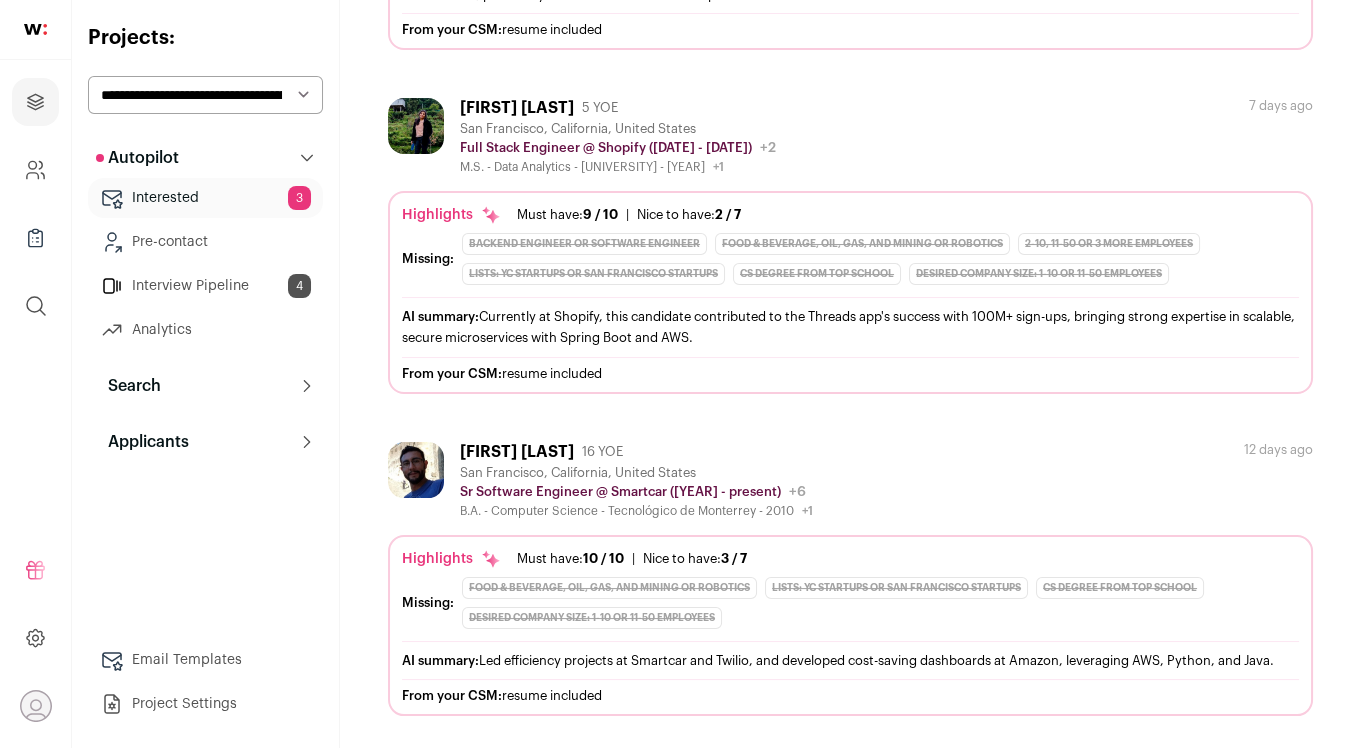 click at bounding box center (416, 470) 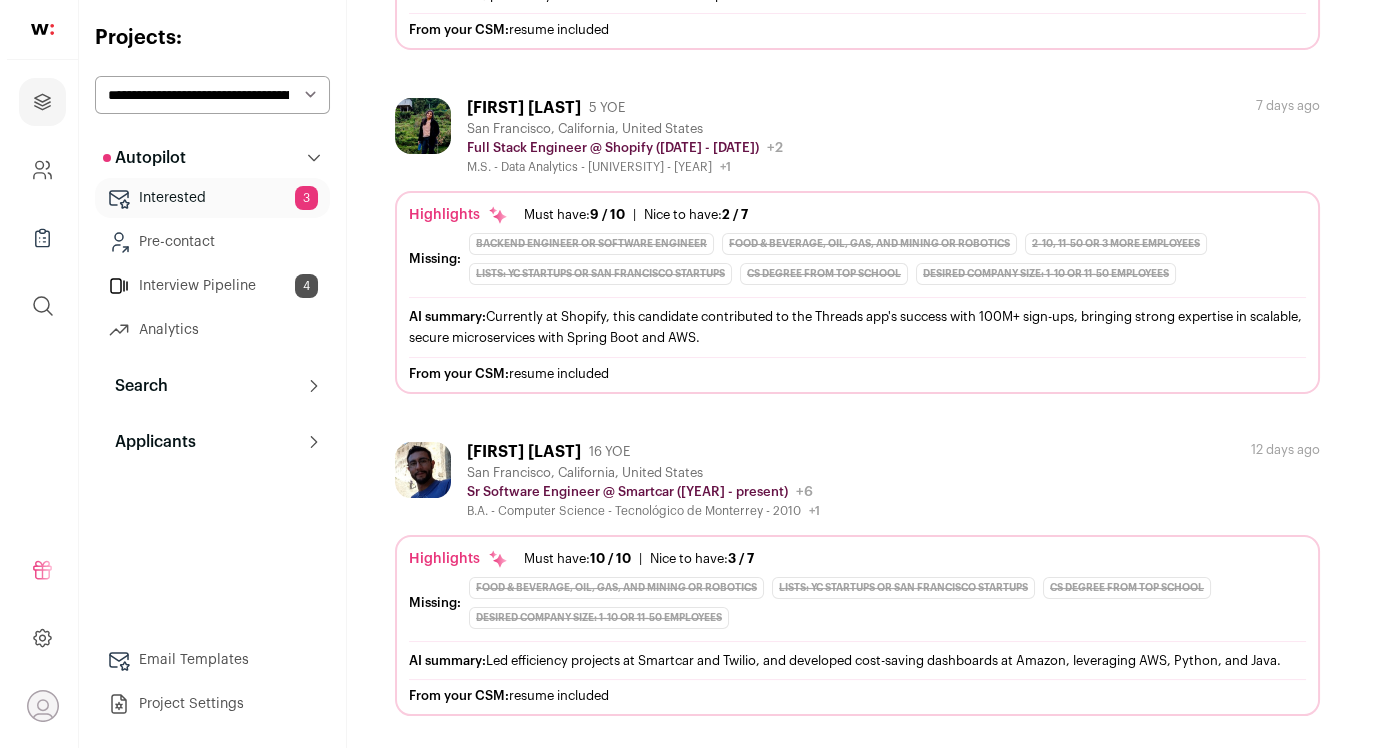 scroll, scrollTop: 0, scrollLeft: 0, axis: both 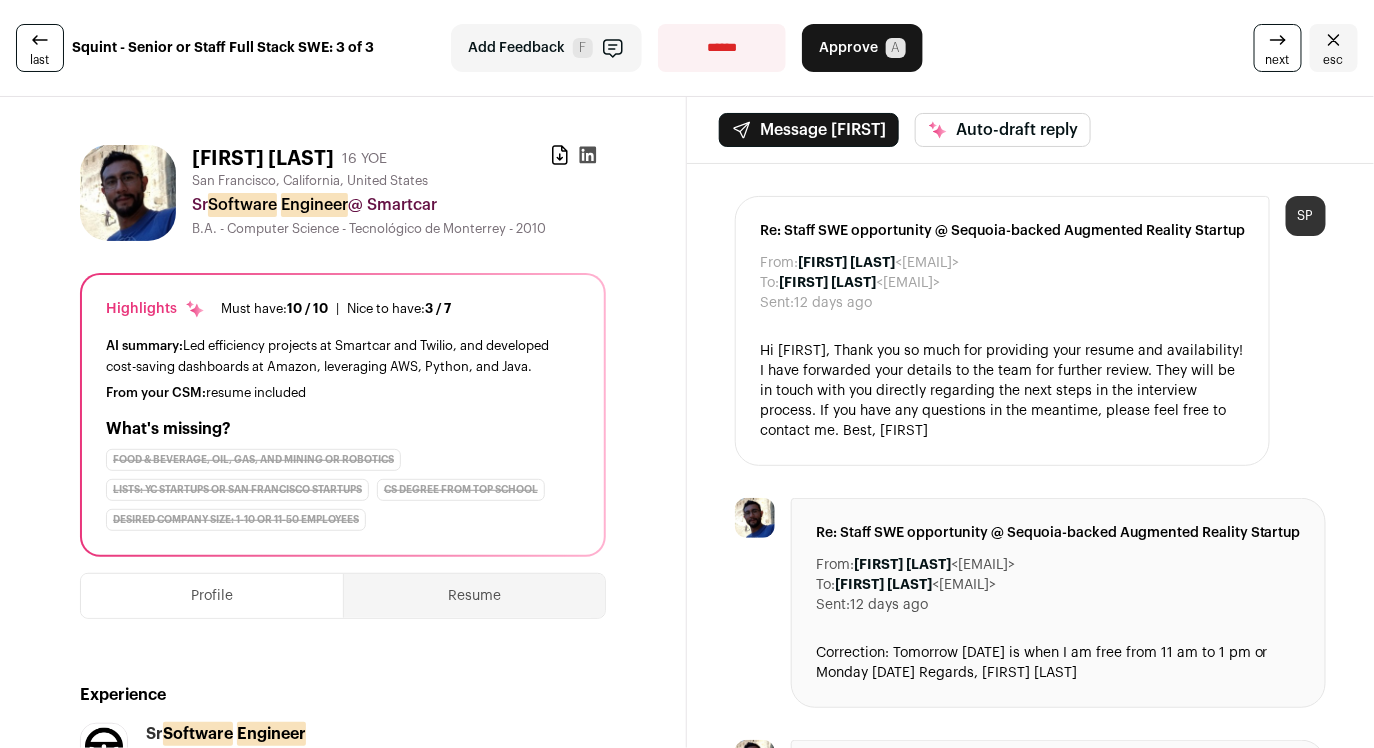 click on "**********" at bounding box center [722, 48] 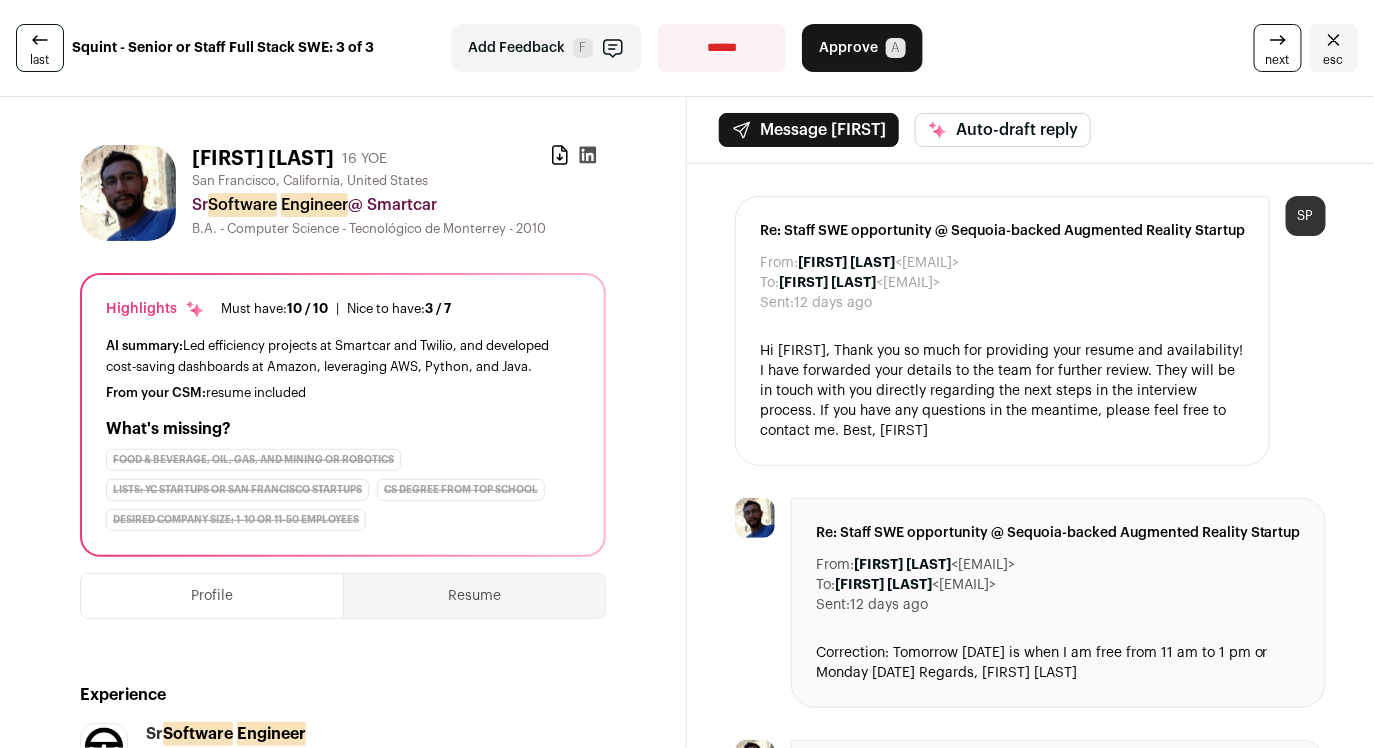 select on "**********" 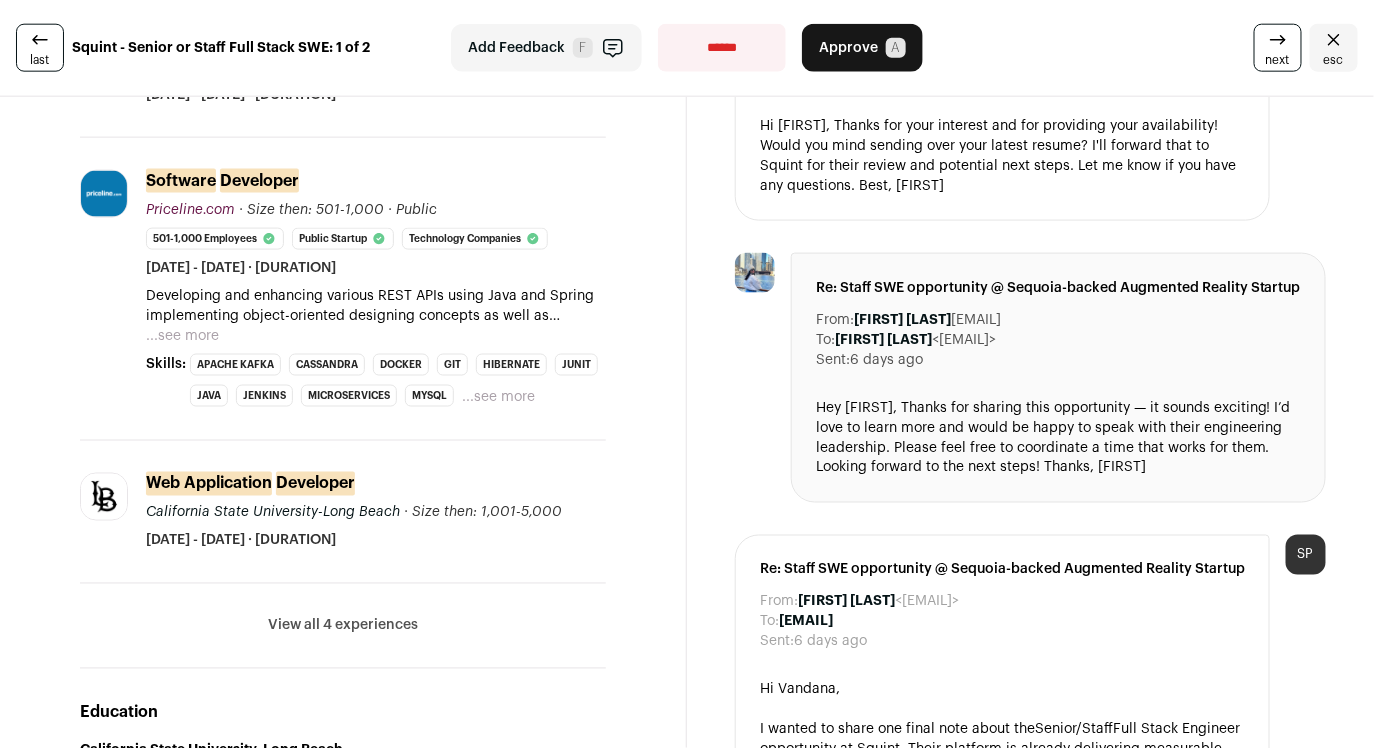 scroll, scrollTop: 0, scrollLeft: 0, axis: both 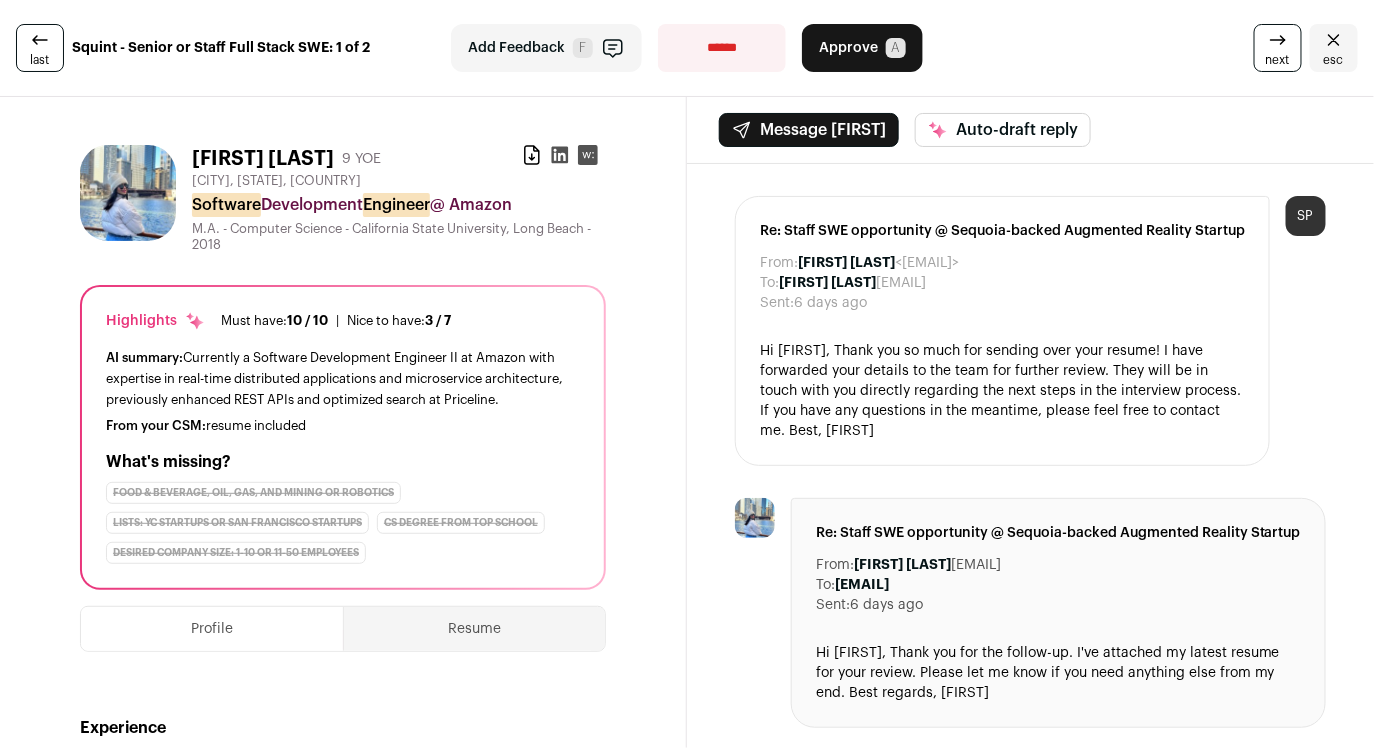 click on "**********" at bounding box center [722, 48] 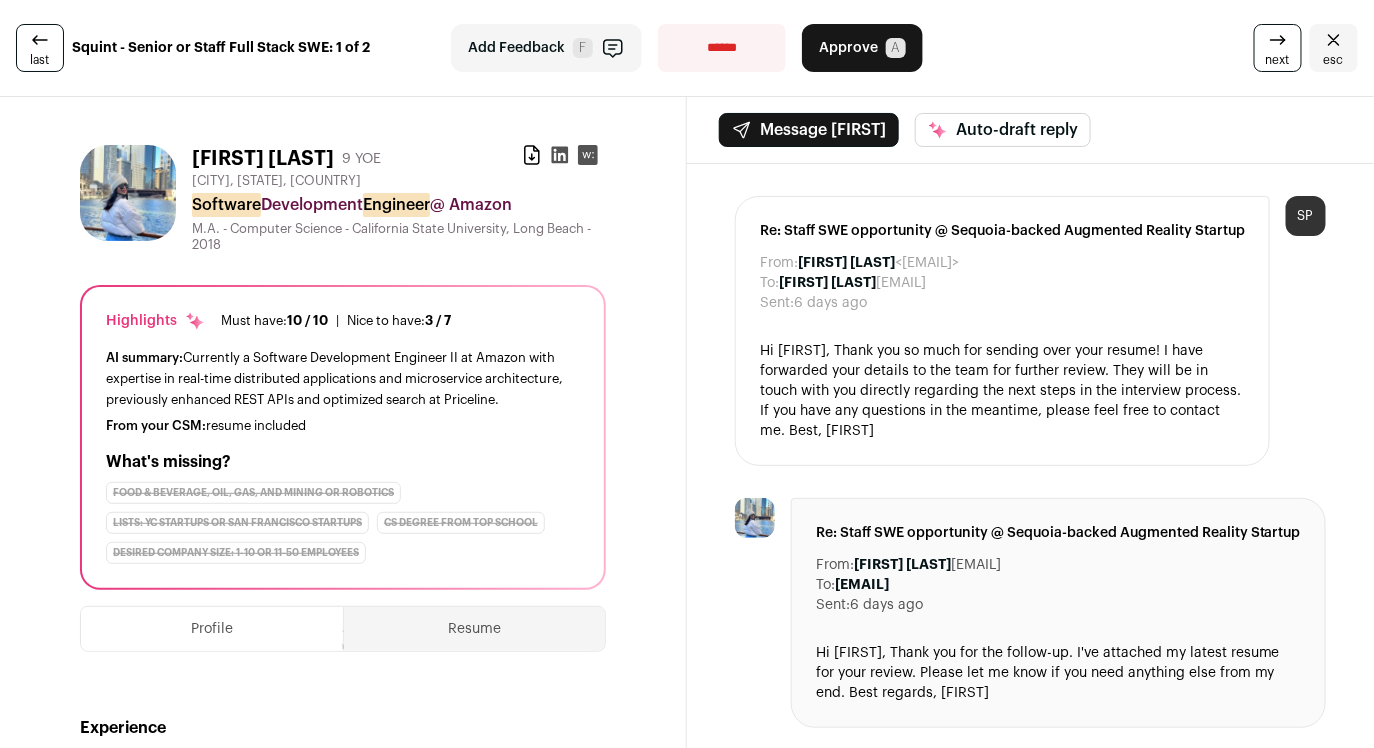 select on "**********" 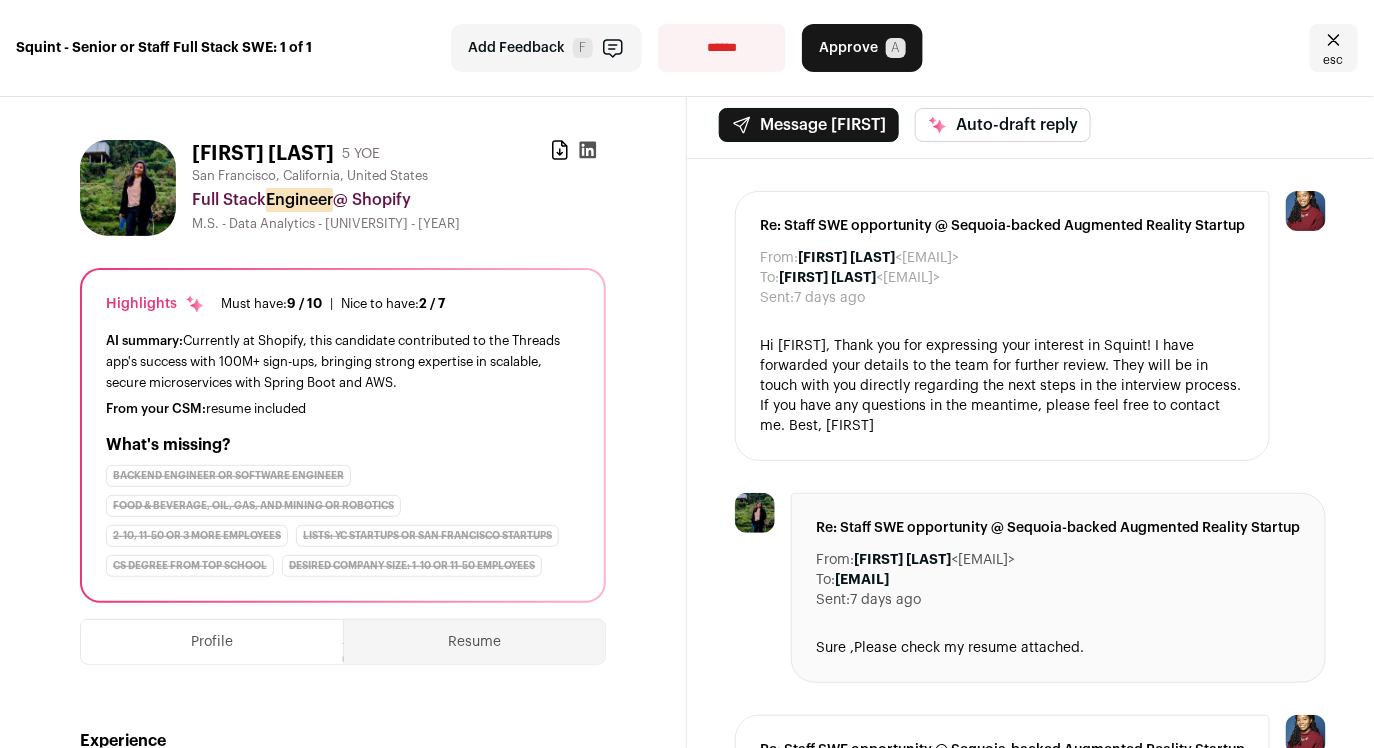 scroll, scrollTop: 0, scrollLeft: 0, axis: both 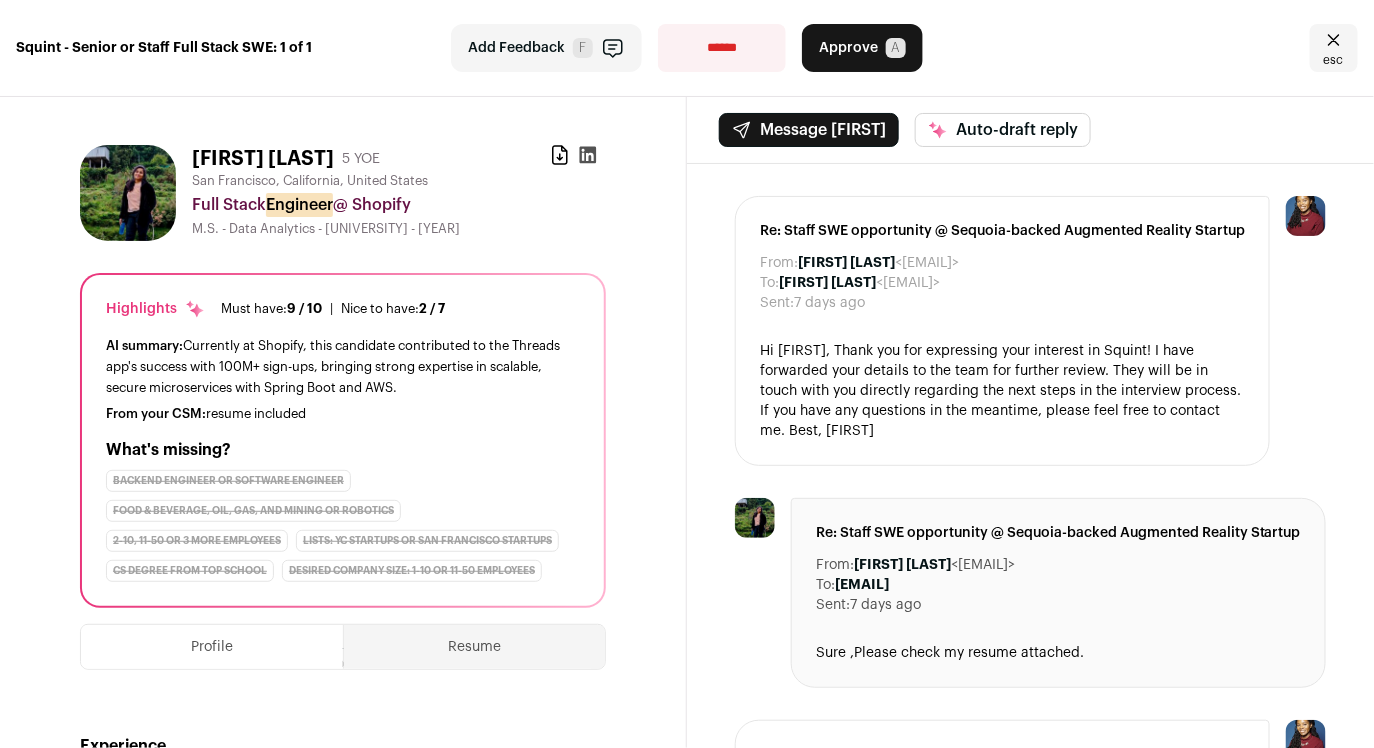 click on "**********" at bounding box center [722, 48] 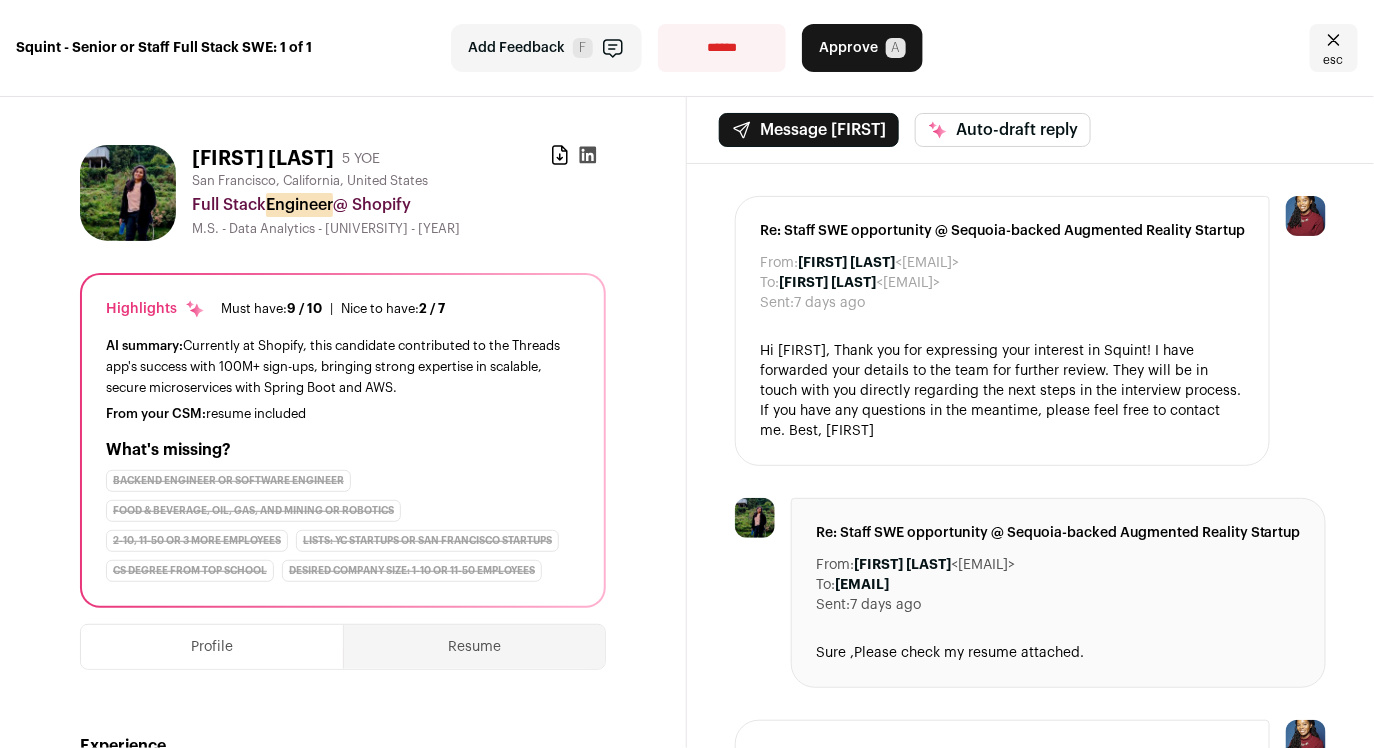 select on "**********" 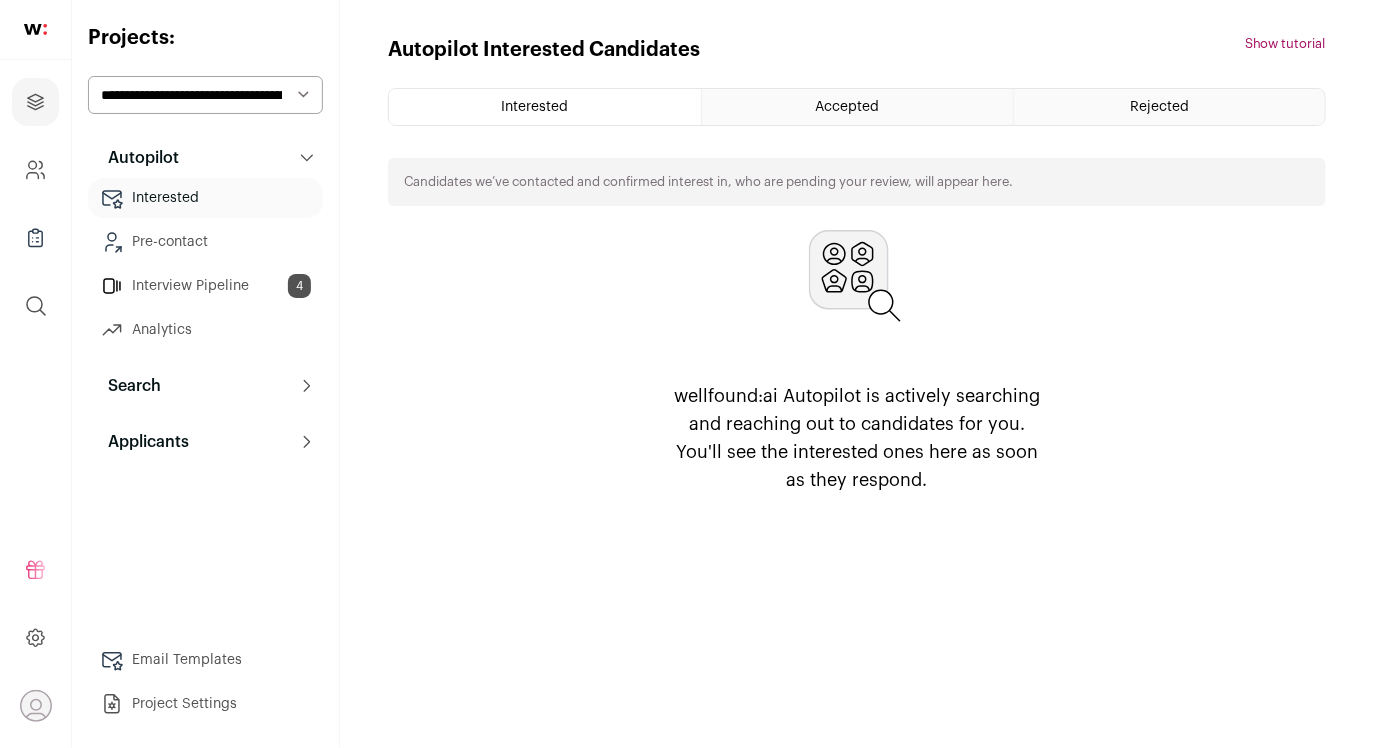 click on "**********" at bounding box center (205, 95) 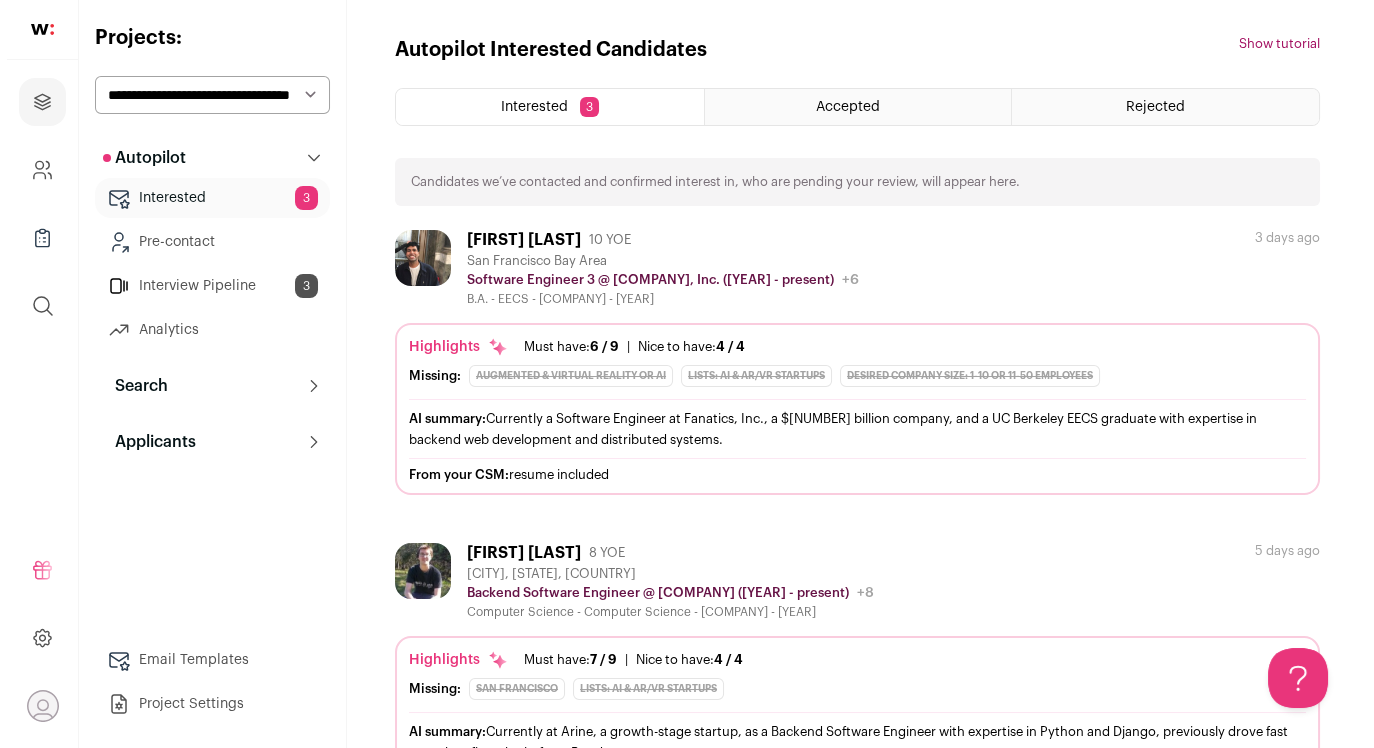 scroll, scrollTop: 0, scrollLeft: 0, axis: both 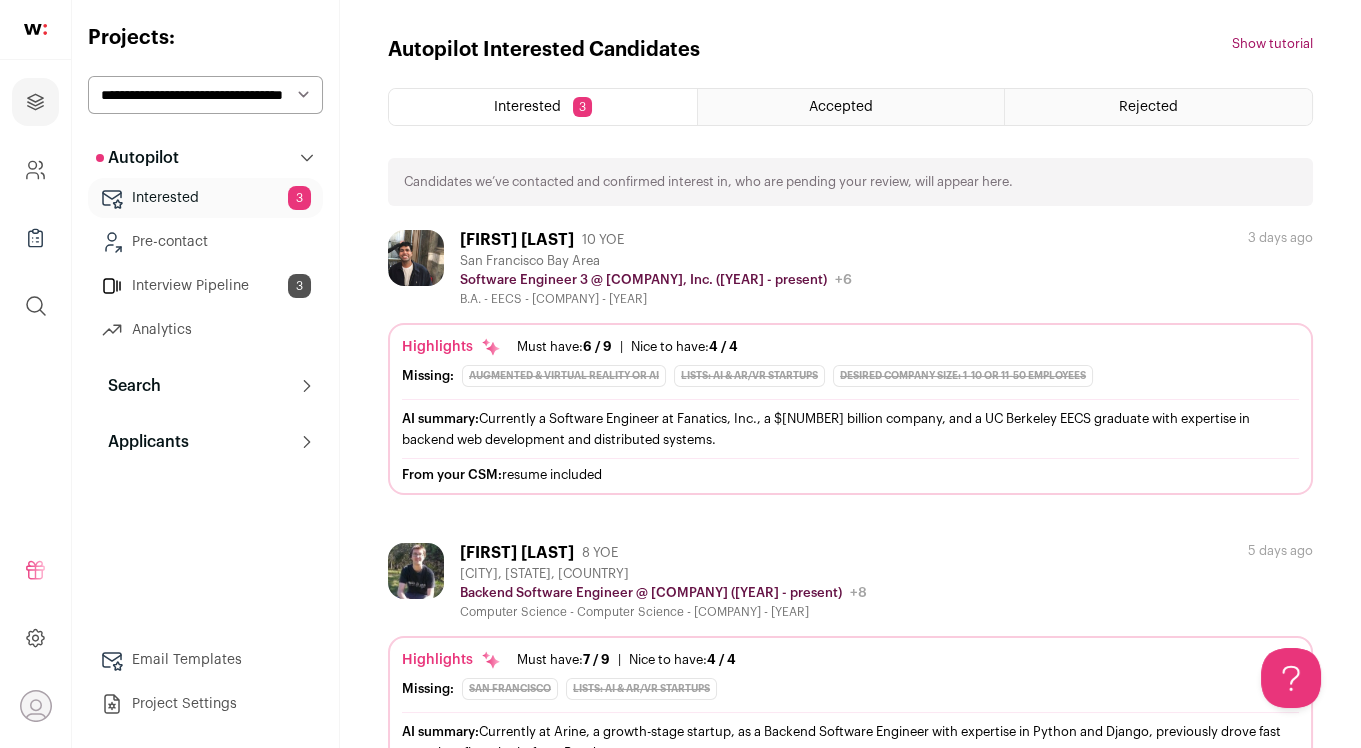 click on "Sid Naik
10 YOE
San Francisco Bay Area
Software Engineer 3 @ Fanatics, Inc.
(2023 - present)
Fanatics, Inc.
Public / Private
Private
Valuation
$31B
Company size
10,001+
Founded
2002
Last funding Tags B2B" at bounding box center (850, 362) 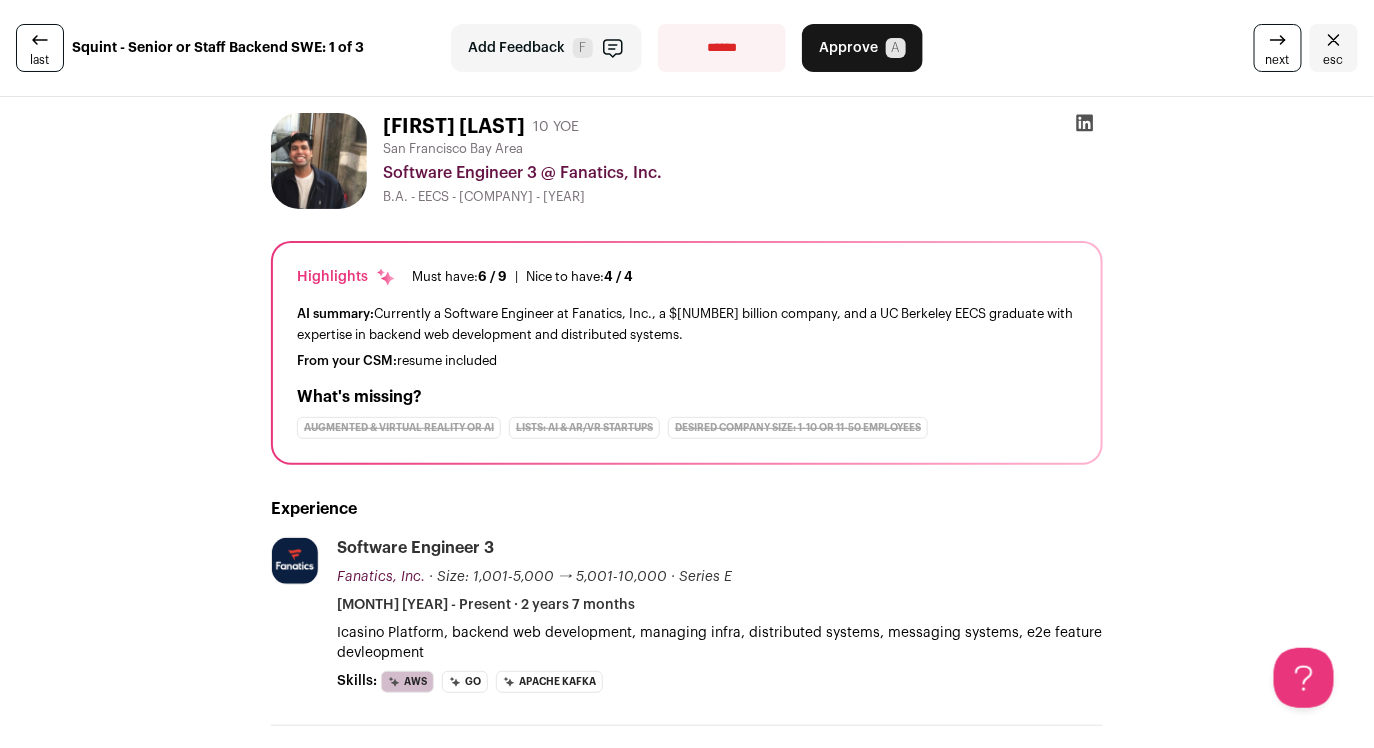 scroll, scrollTop: 0, scrollLeft: 0, axis: both 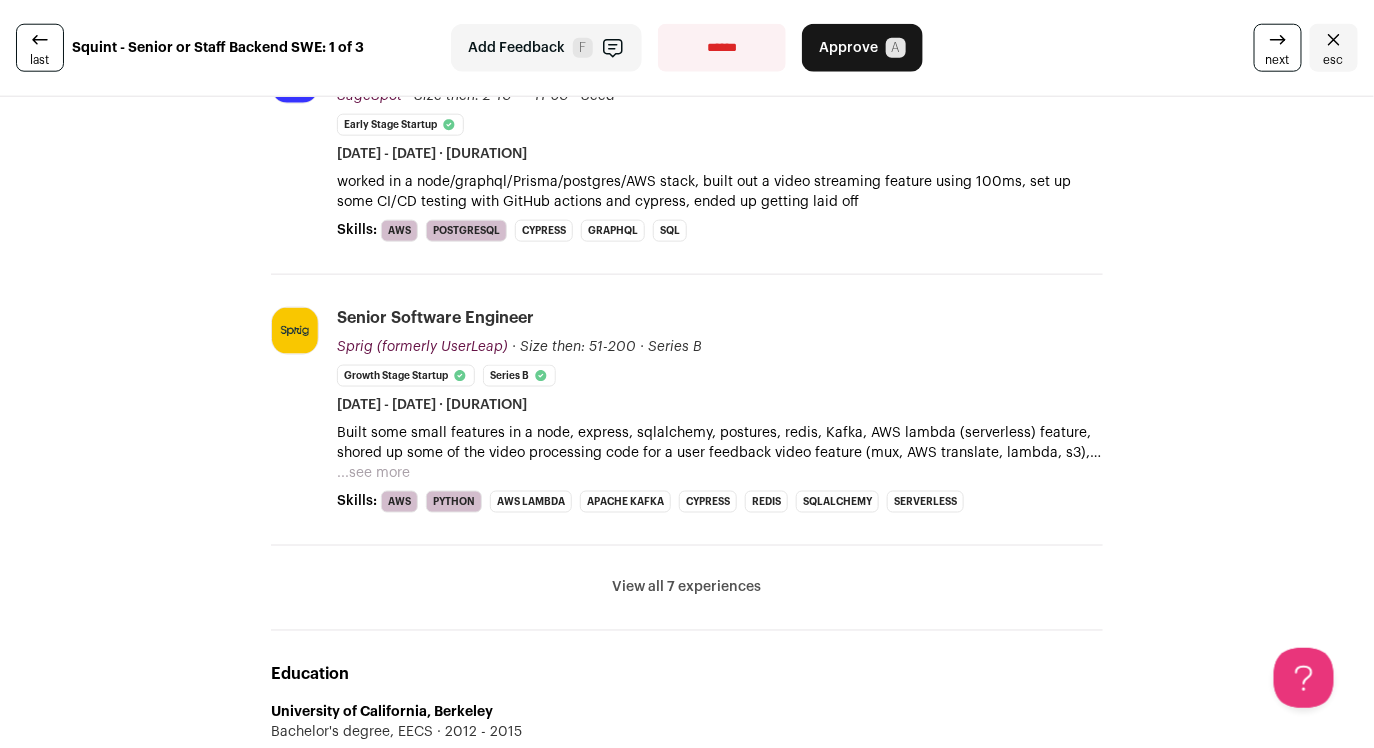 click on "View all 7 experiences" at bounding box center [687, 588] 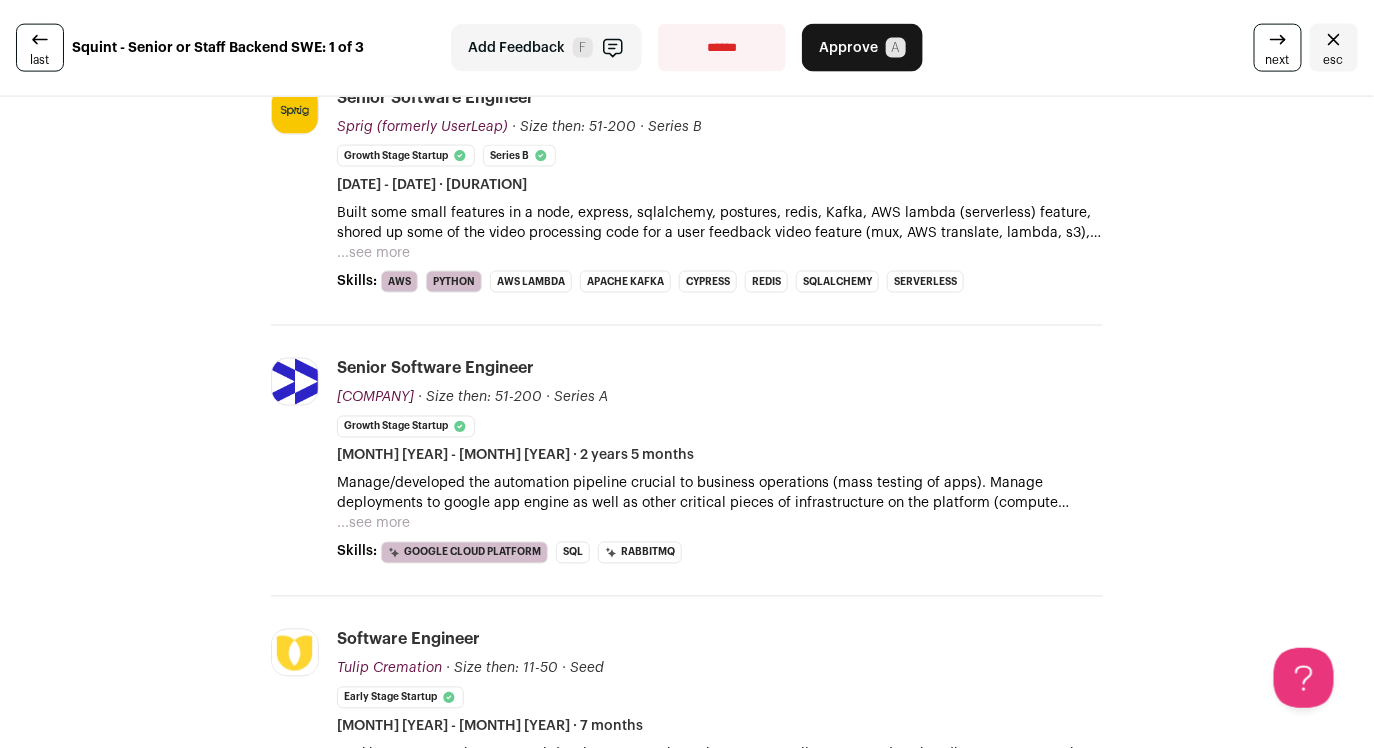 scroll, scrollTop: 0, scrollLeft: 0, axis: both 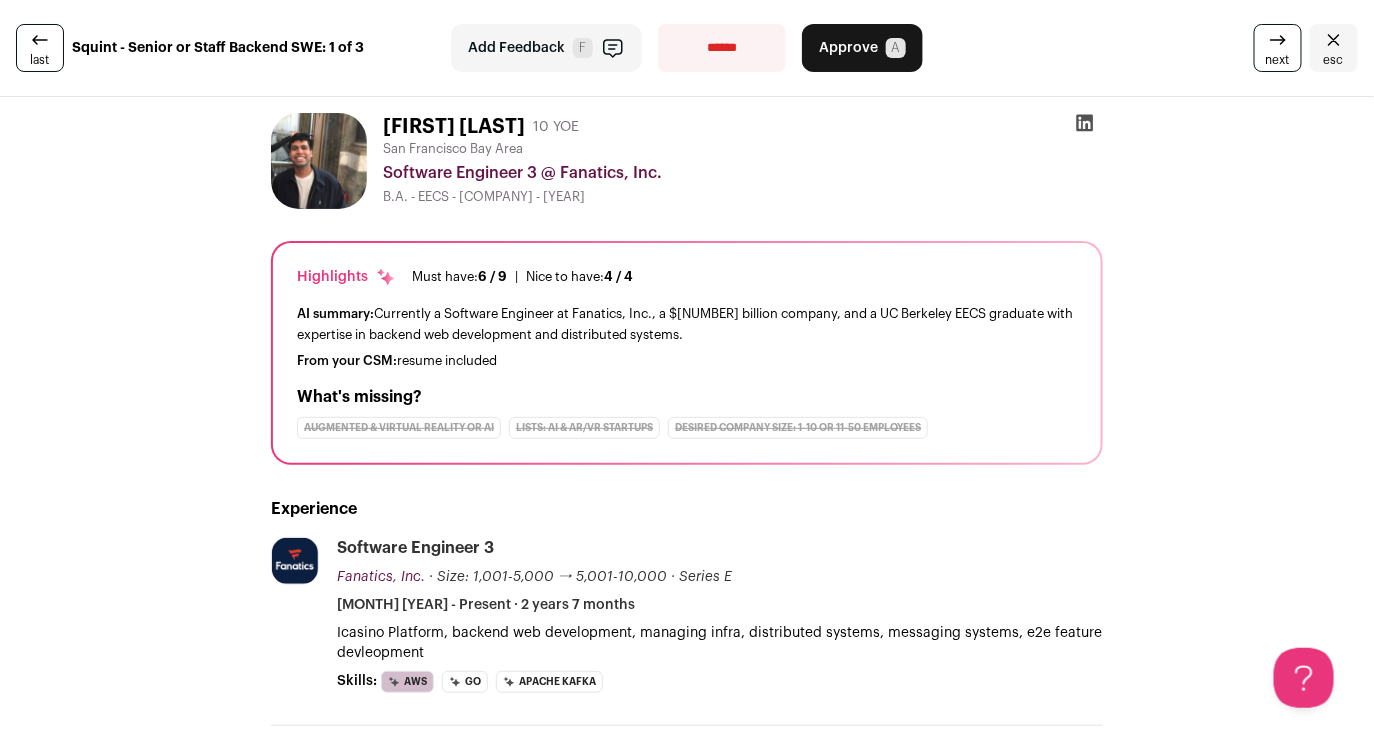 click on "A" at bounding box center [896, 48] 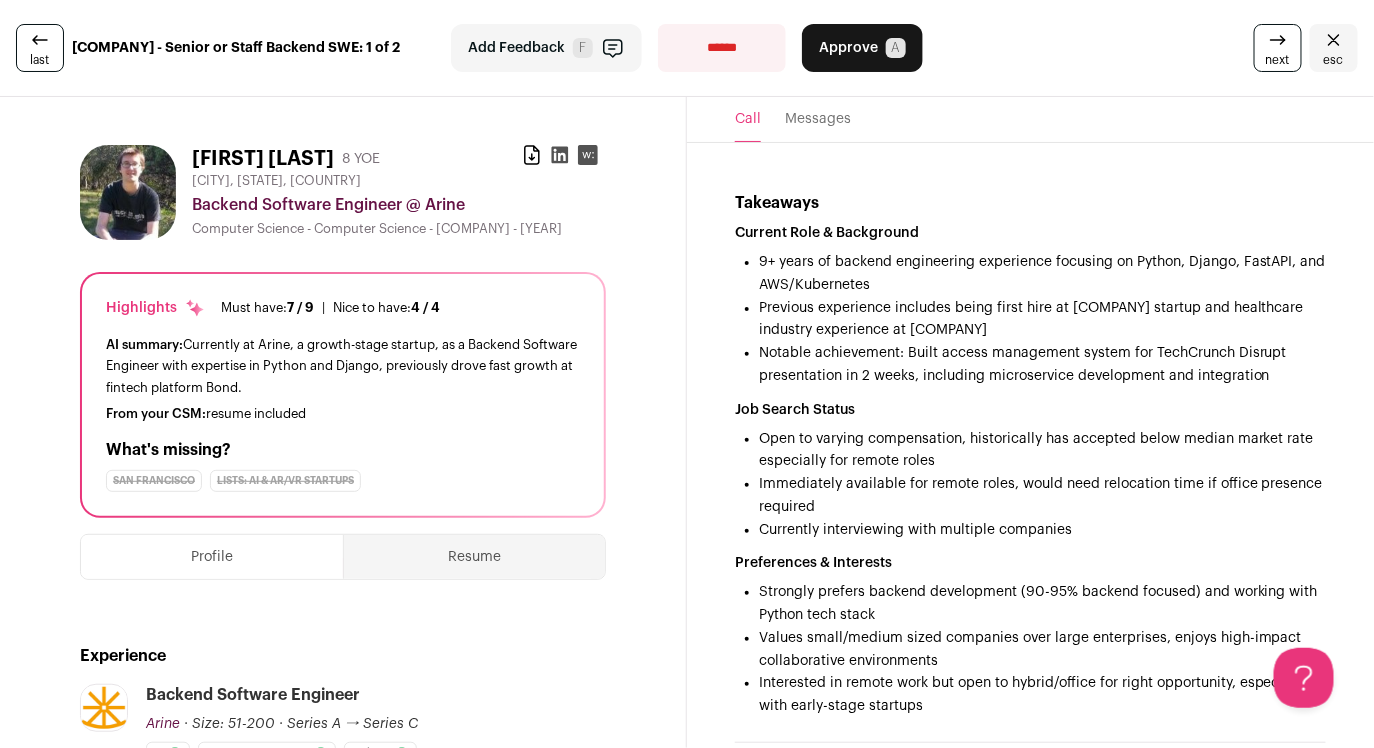 scroll, scrollTop: 0, scrollLeft: 0, axis: both 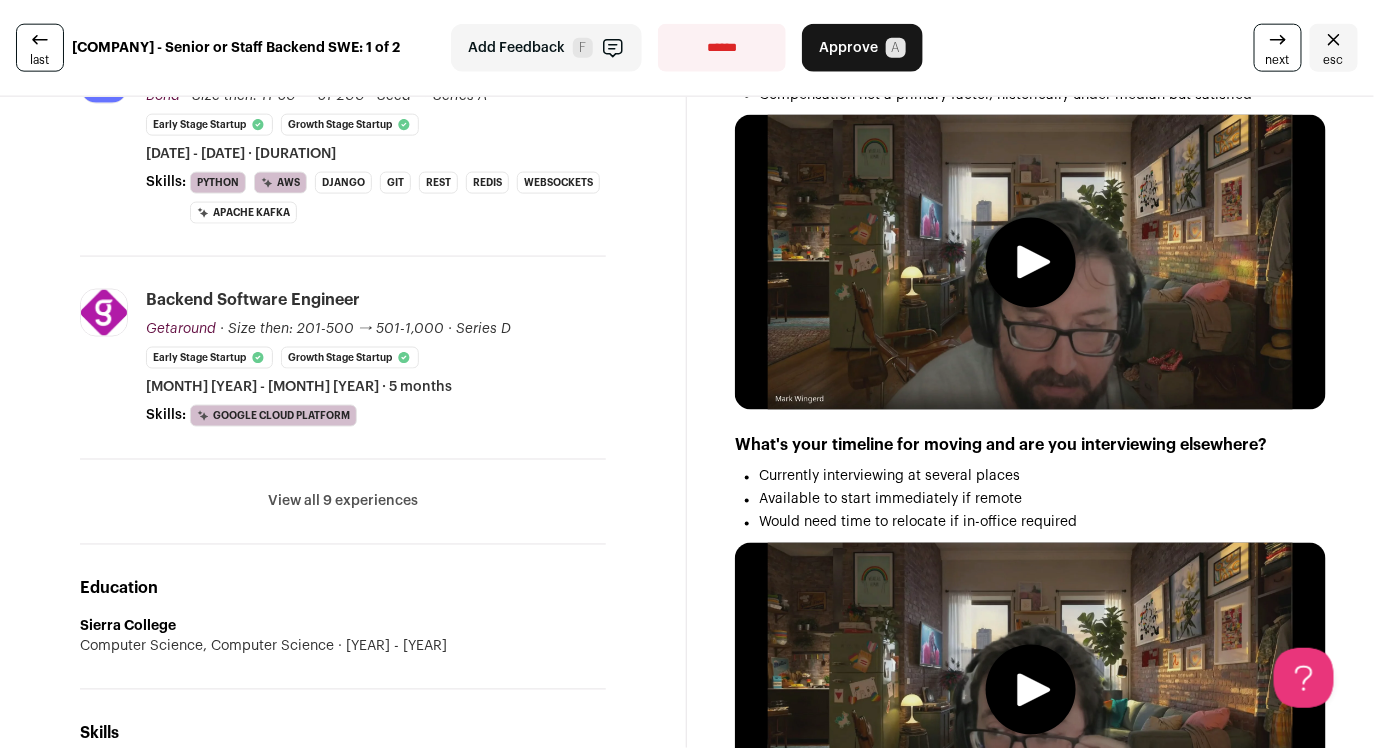 click on "View all 9 experiences" at bounding box center [343, 502] 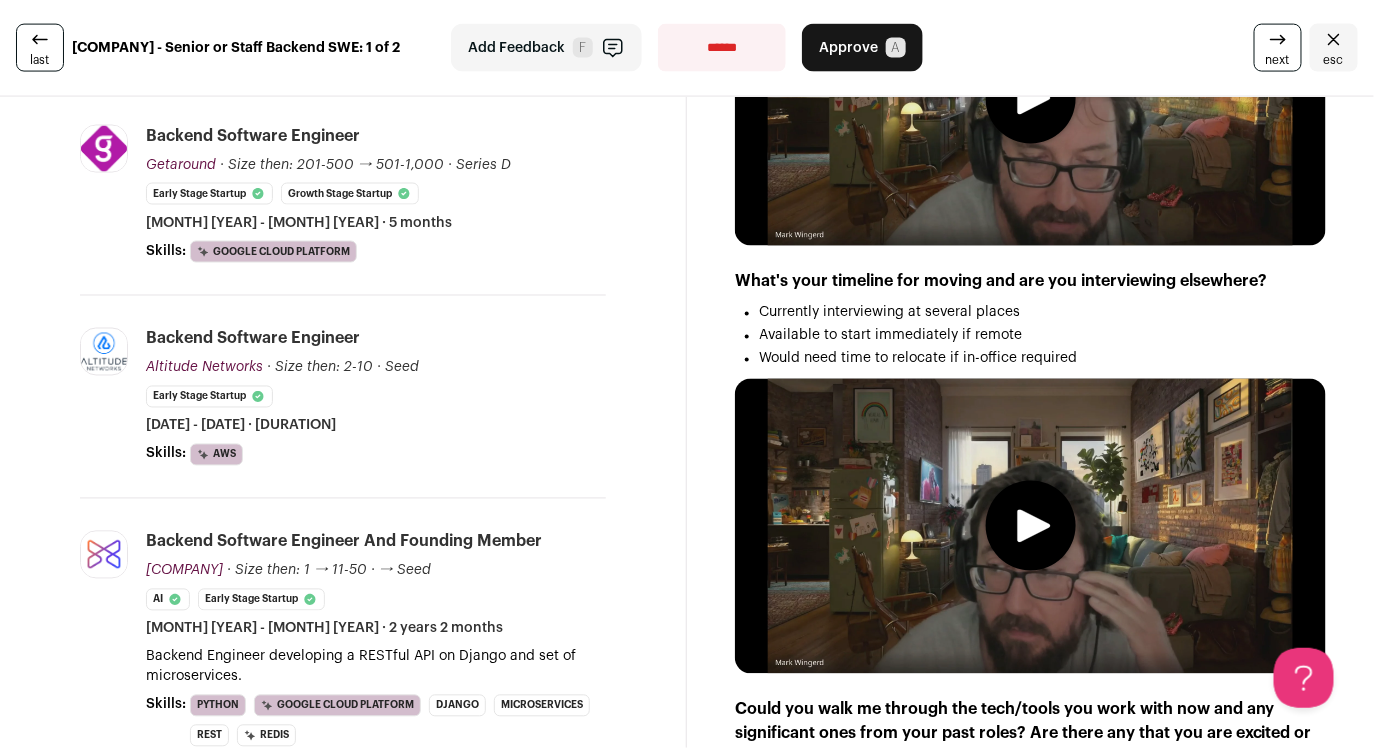 scroll, scrollTop: 0, scrollLeft: 0, axis: both 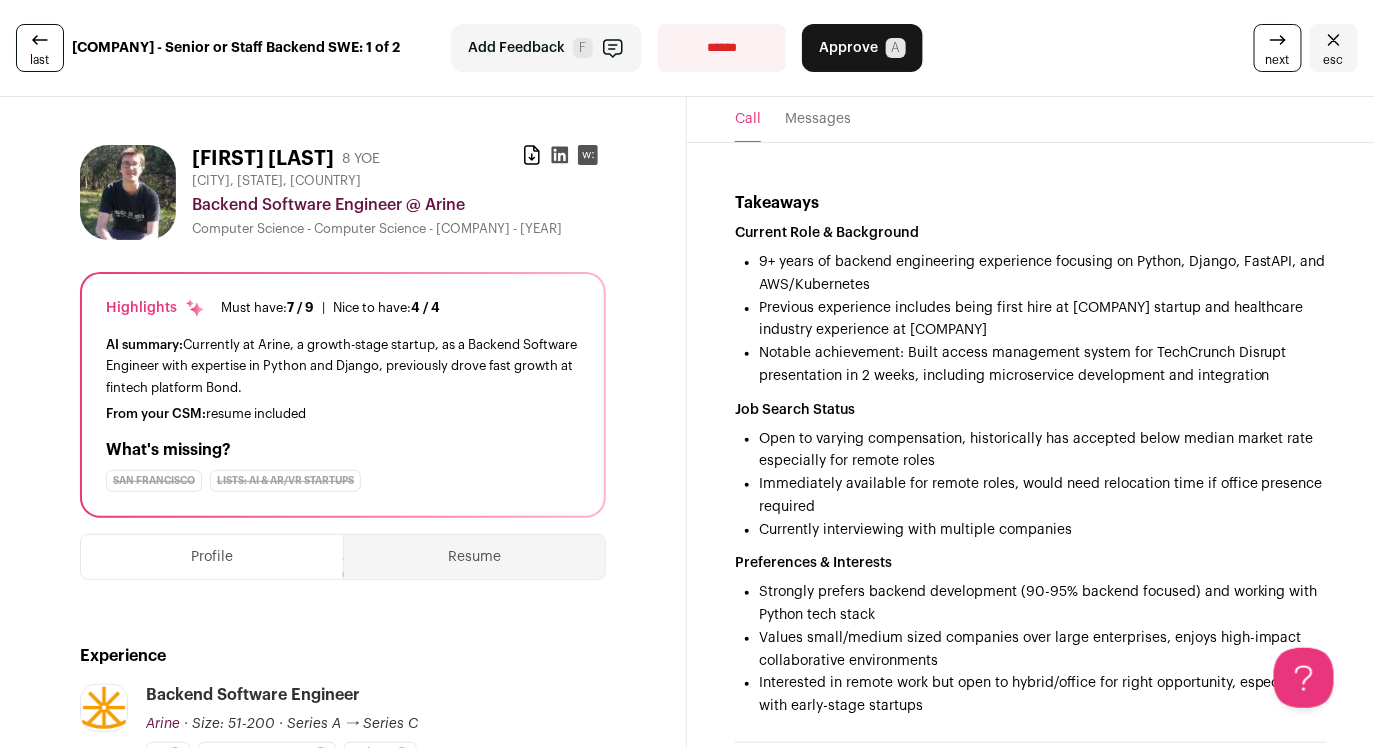 click on "Approve" at bounding box center (848, 48) 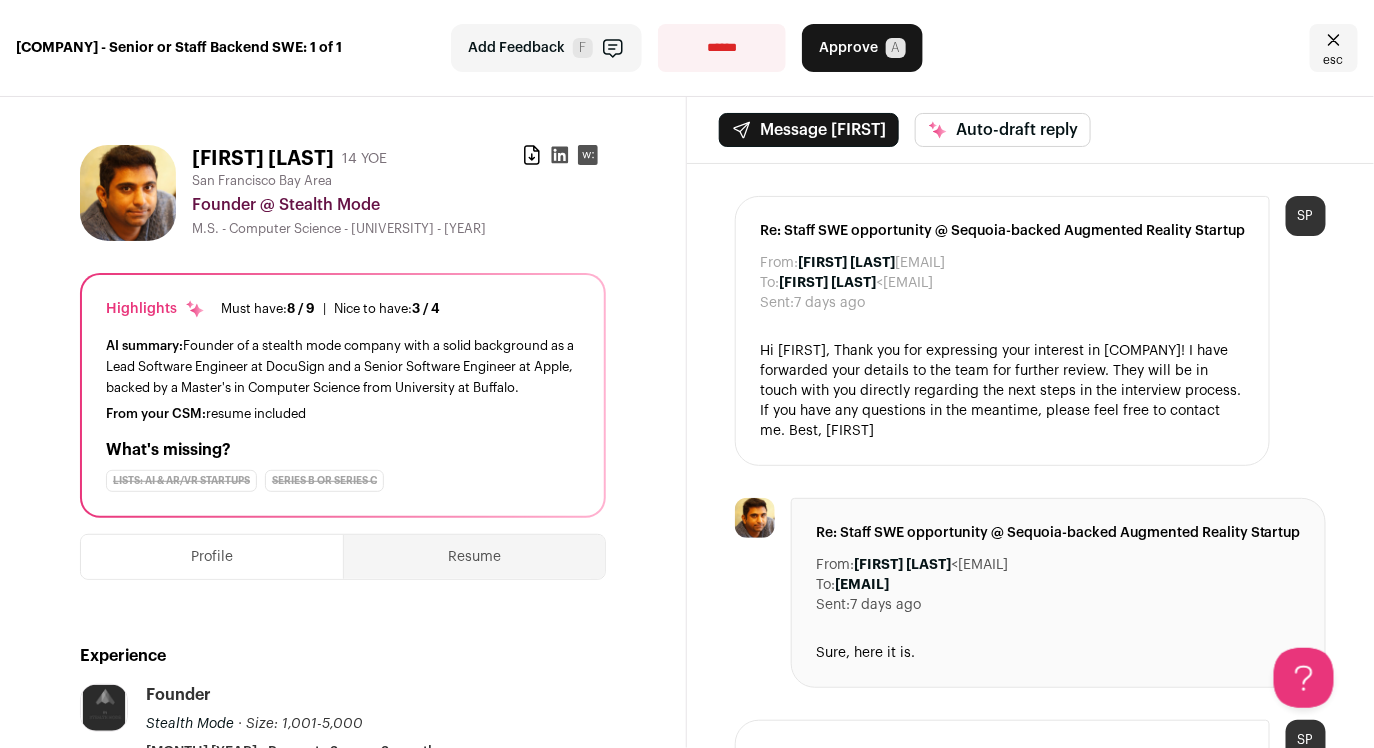 scroll, scrollTop: 0, scrollLeft: 0, axis: both 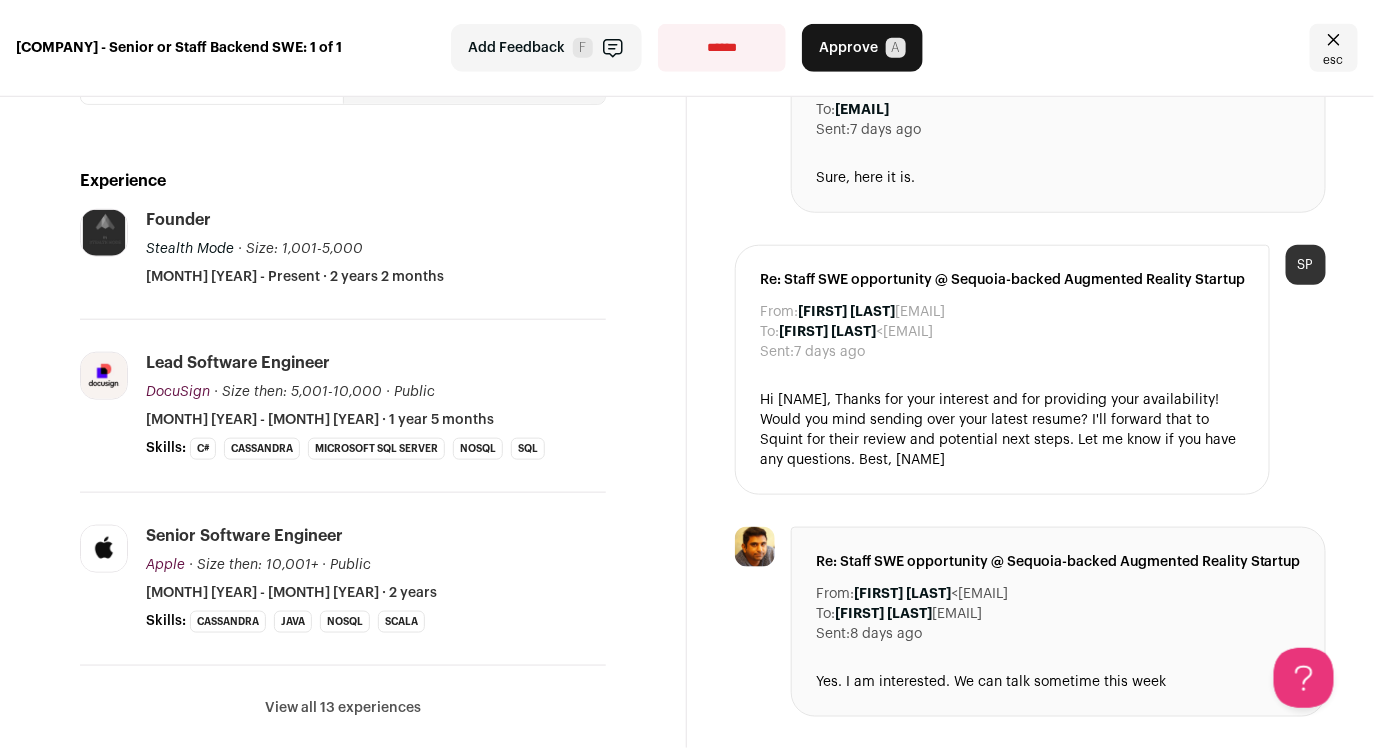 click on "View all 13 experiences" at bounding box center [343, 708] 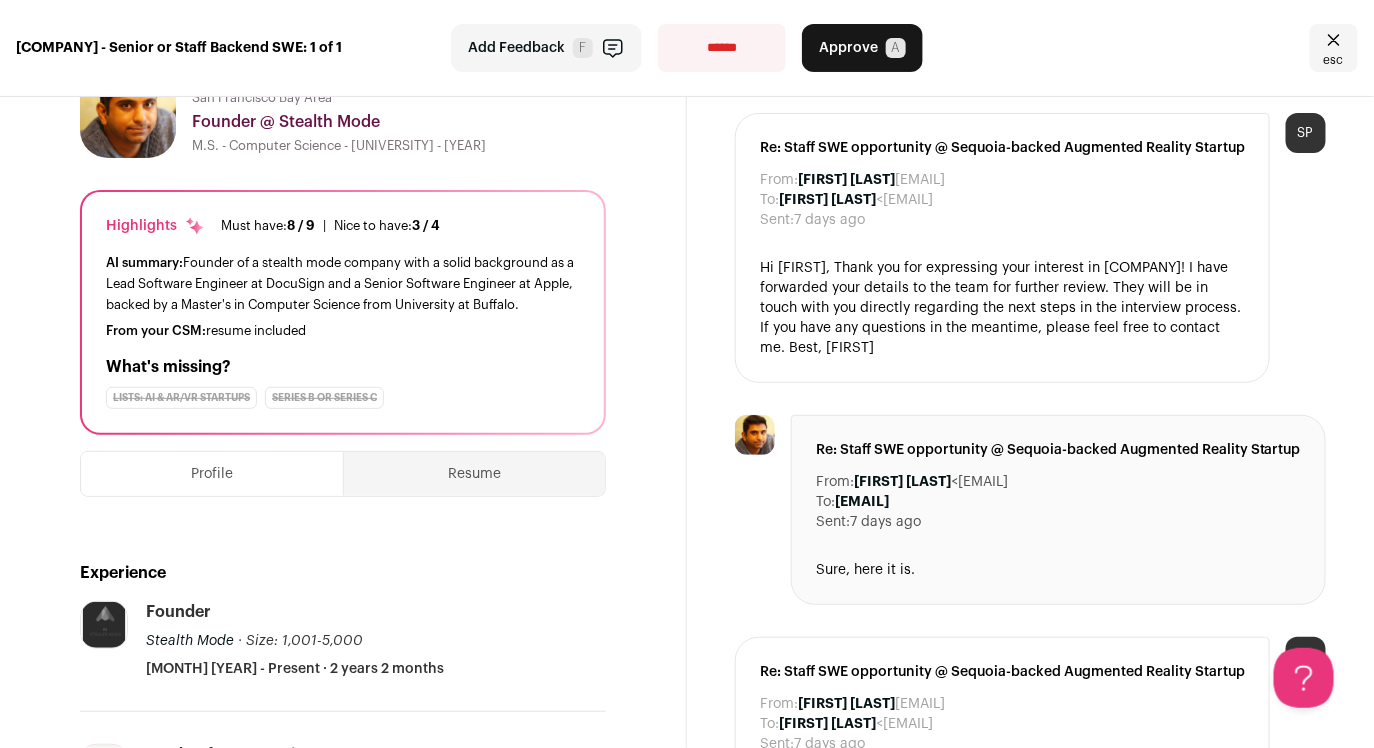 scroll, scrollTop: 177, scrollLeft: 0, axis: vertical 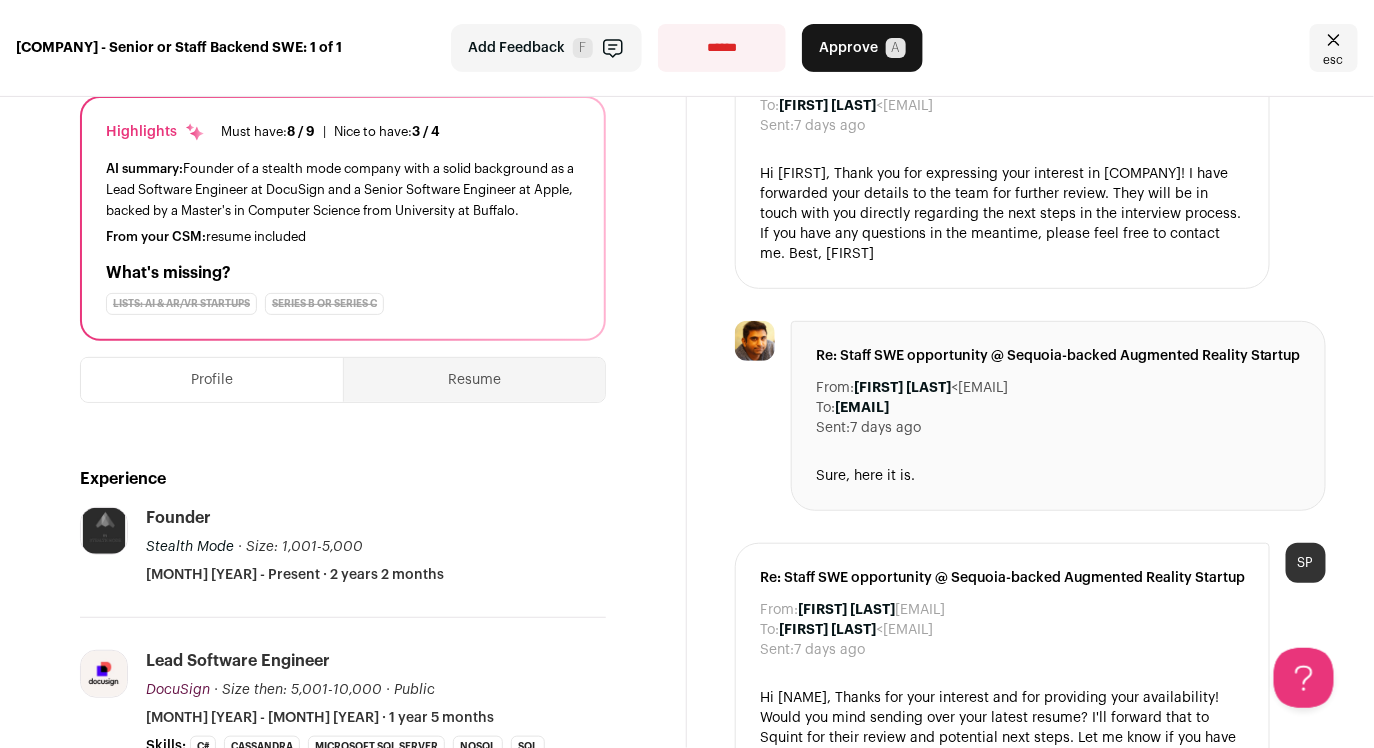 click on "Resume" at bounding box center [474, 380] 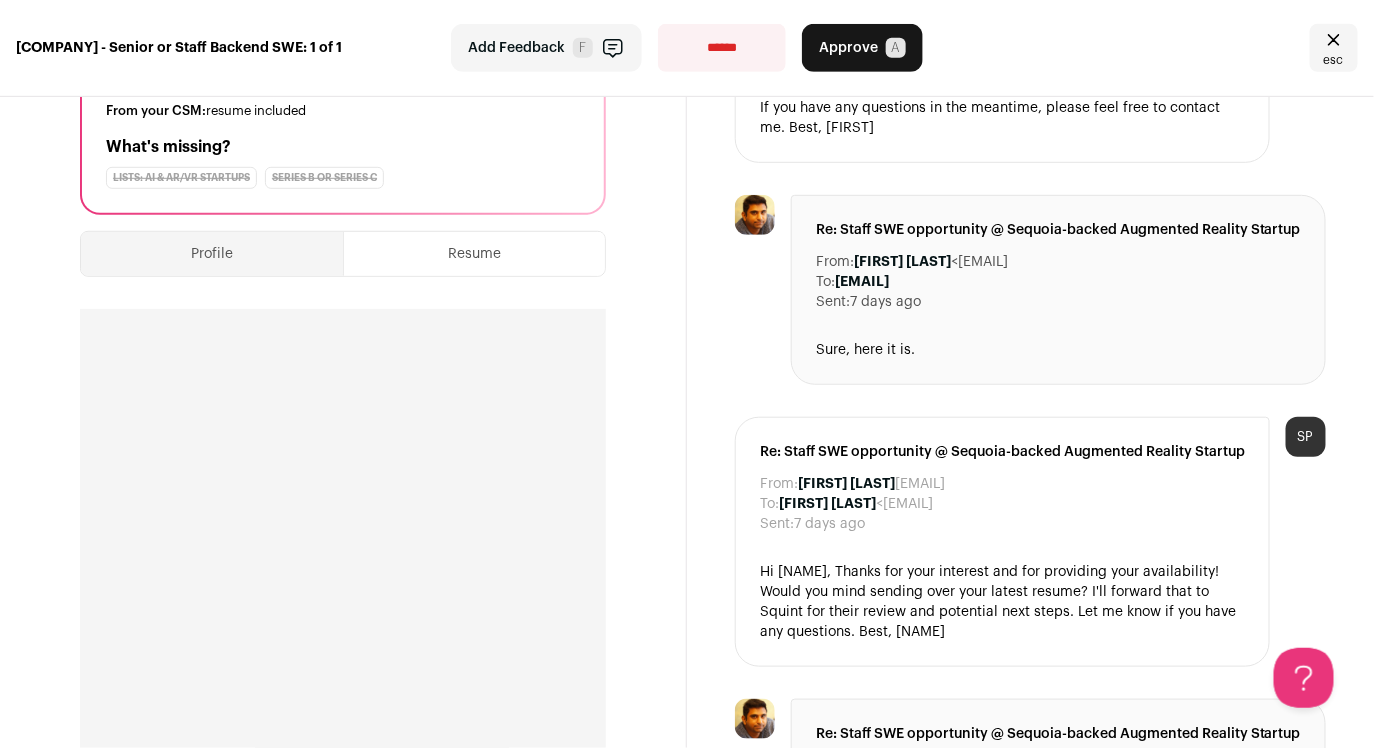 scroll, scrollTop: 0, scrollLeft: 0, axis: both 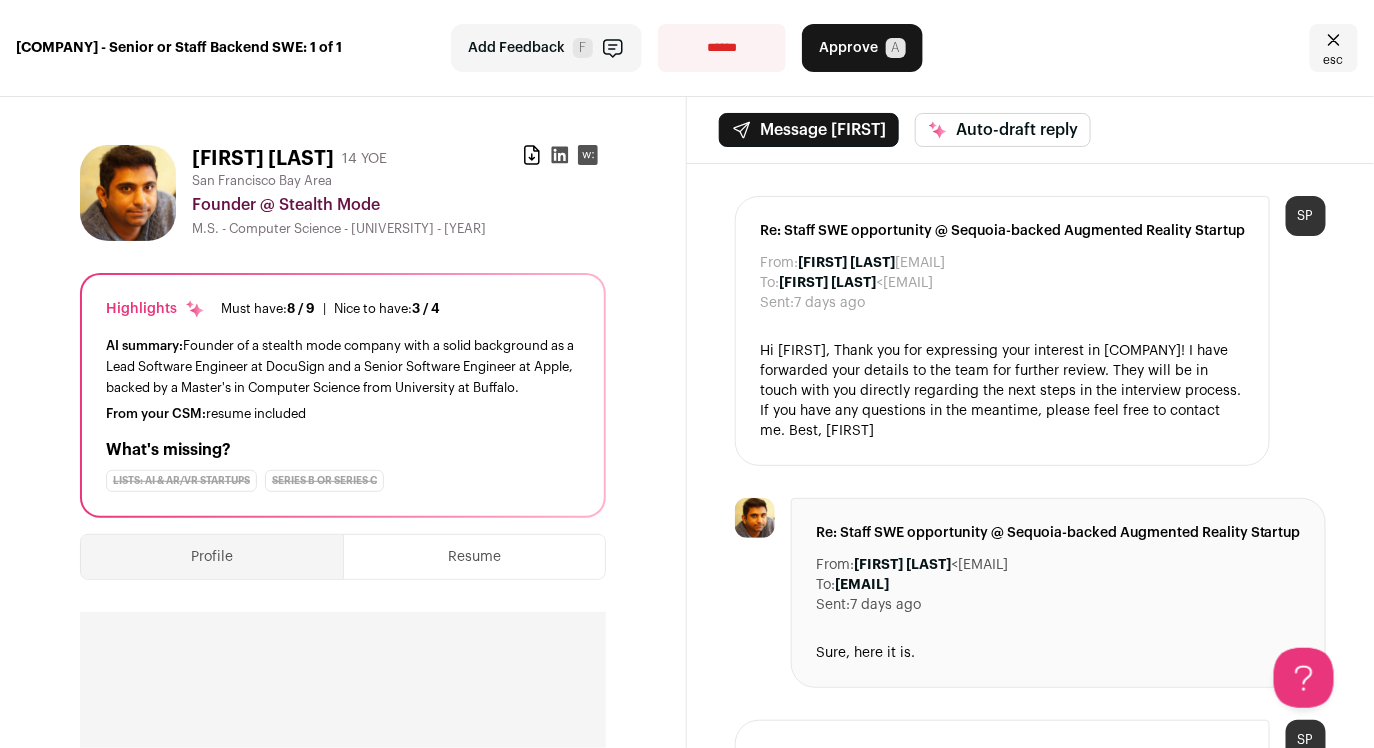 click on "Profile" at bounding box center [212, 557] 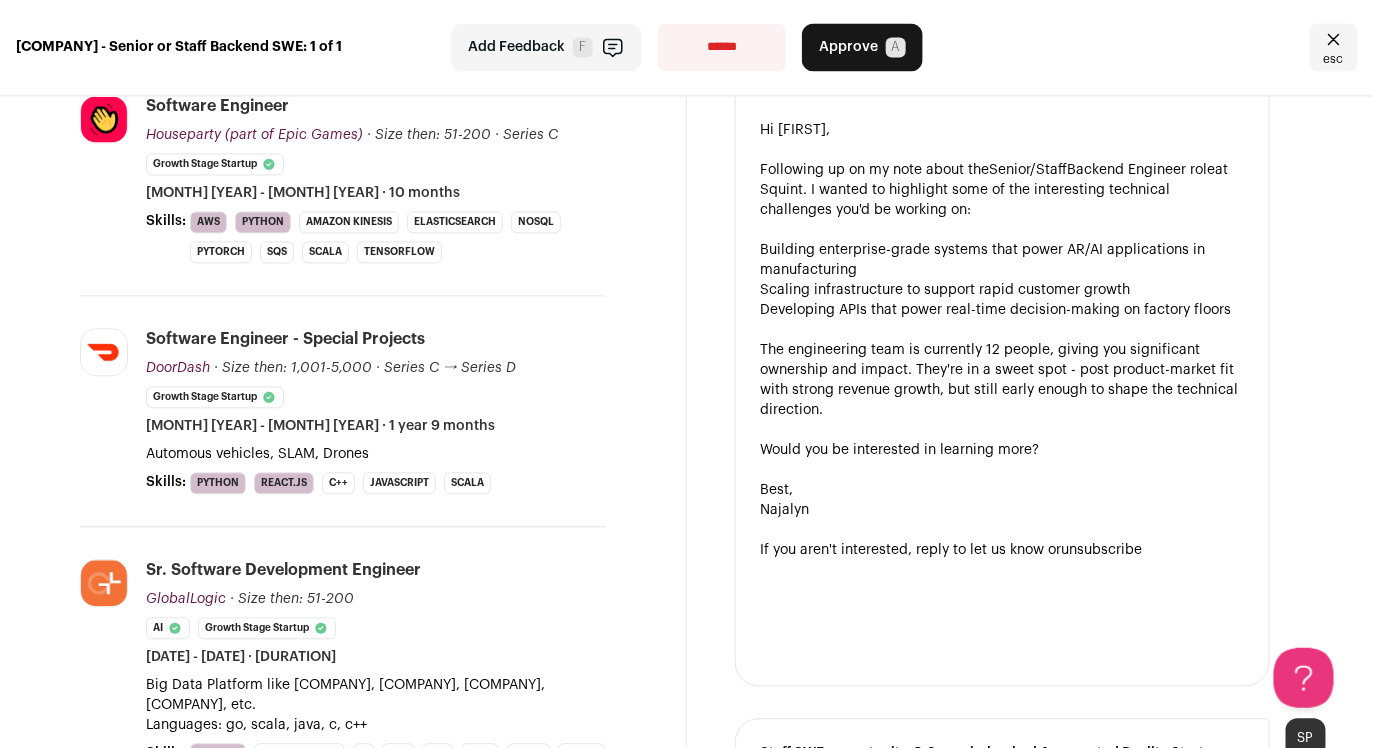 scroll, scrollTop: 1591, scrollLeft: 0, axis: vertical 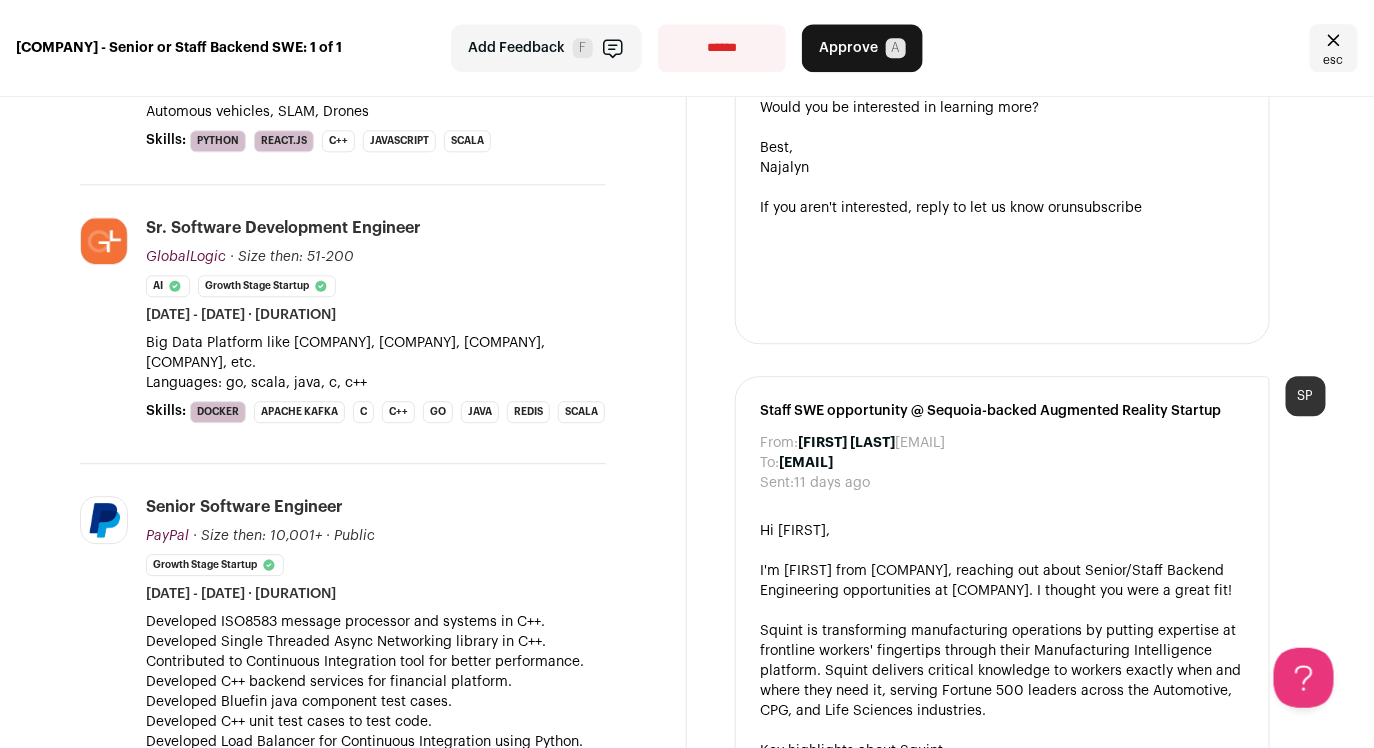 click on "**********" at bounding box center [722, 48] 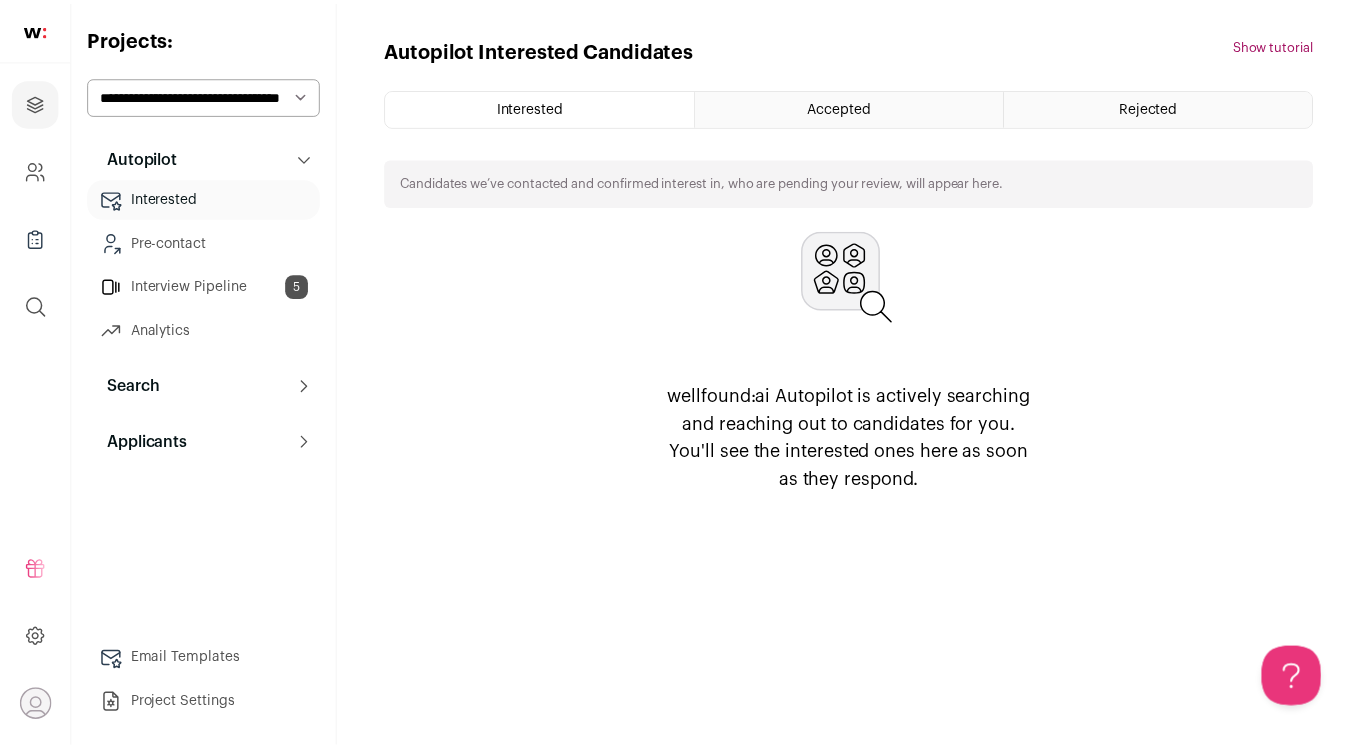 scroll, scrollTop: 0, scrollLeft: 0, axis: both 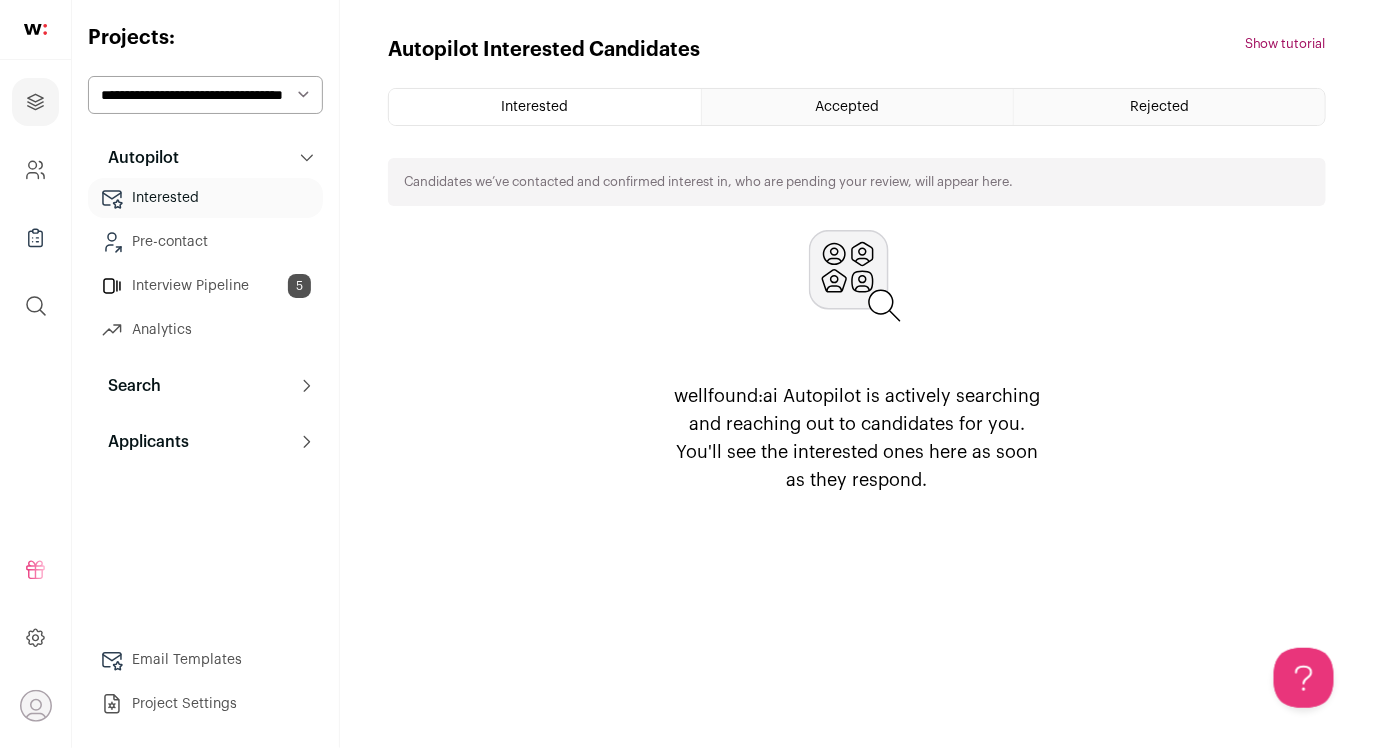 click on "Interview Pipeline
5" at bounding box center (205, 286) 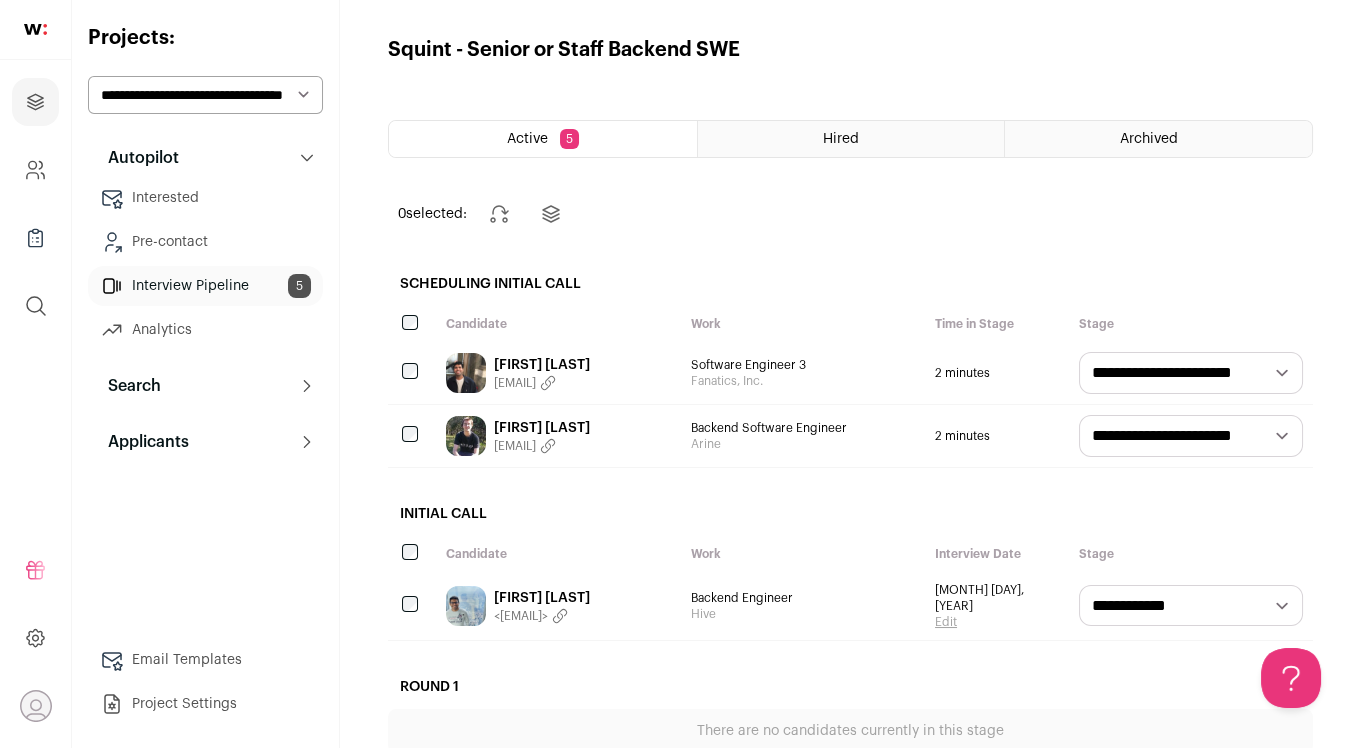 scroll, scrollTop: 0, scrollLeft: 0, axis: both 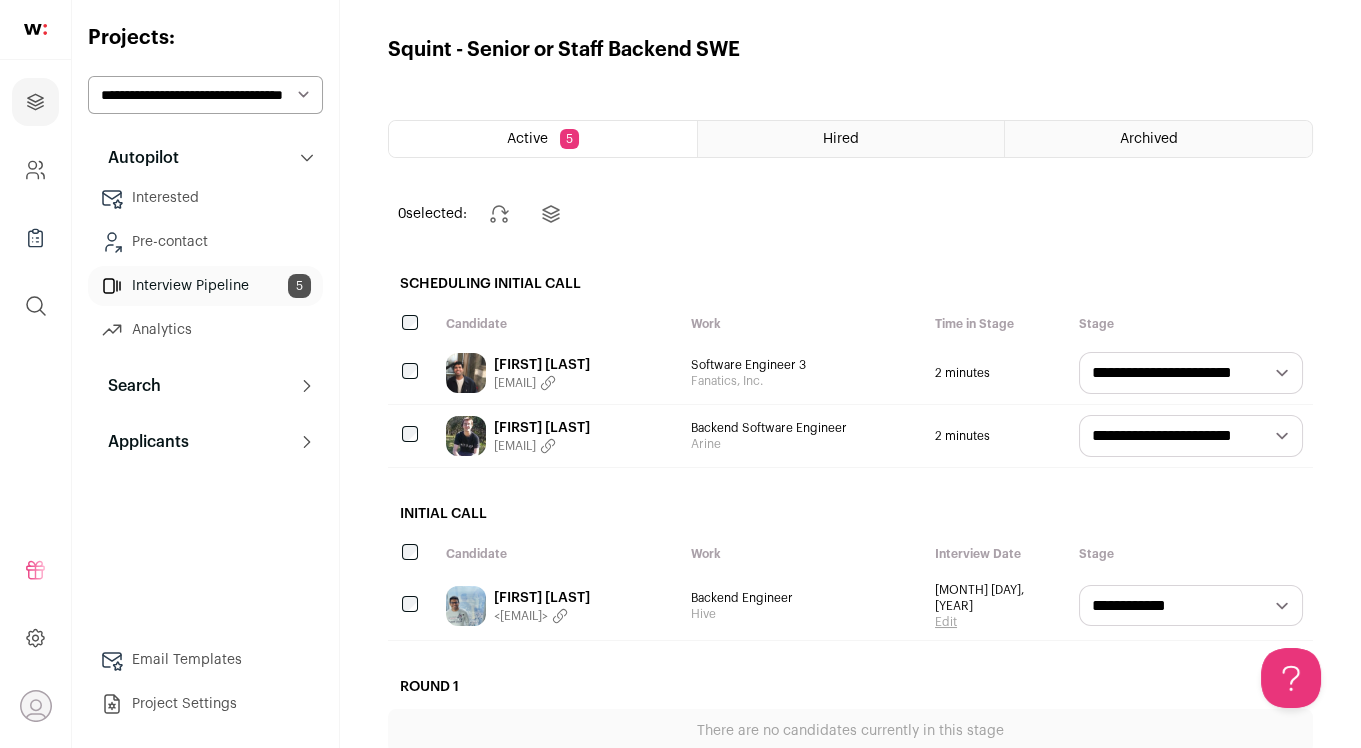 click on "Mark Wingerd" at bounding box center [542, 428] 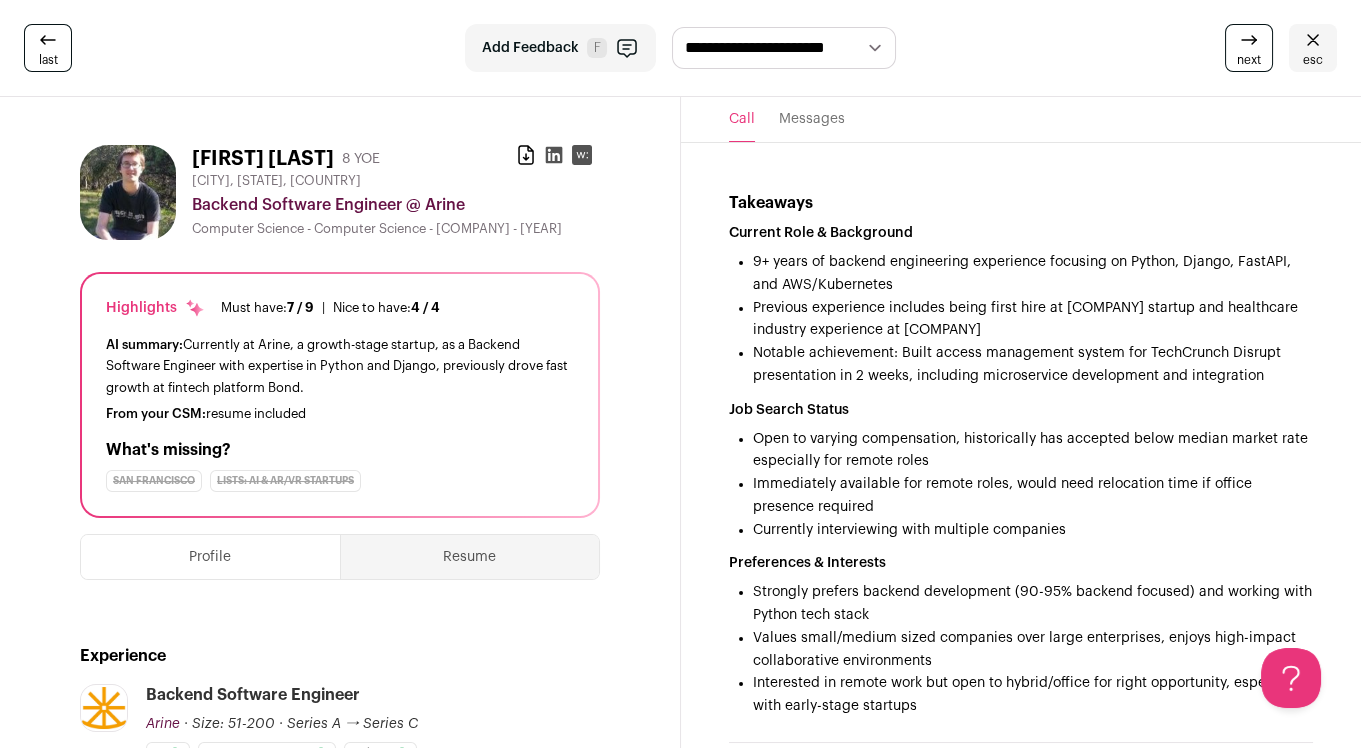 scroll, scrollTop: 0, scrollLeft: 0, axis: both 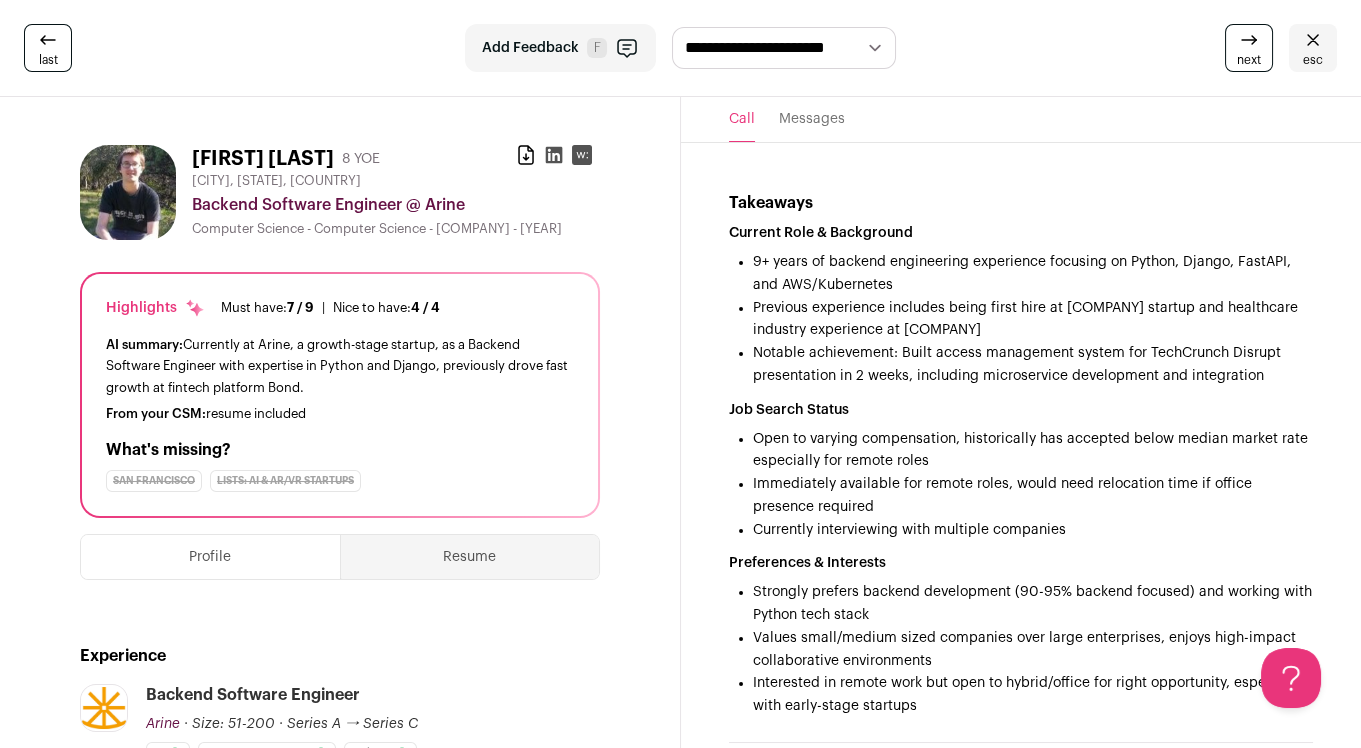 click on "esc" at bounding box center (1313, 60) 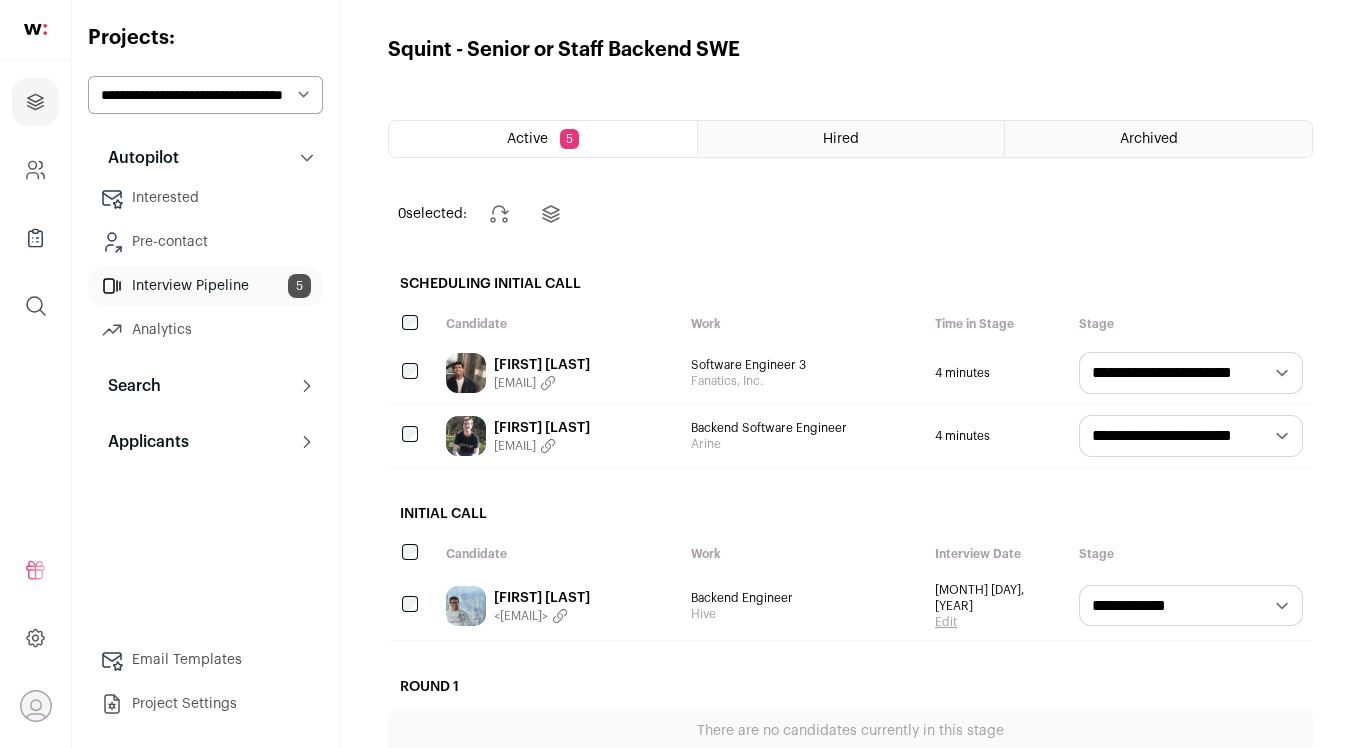 scroll, scrollTop: 0, scrollLeft: 0, axis: both 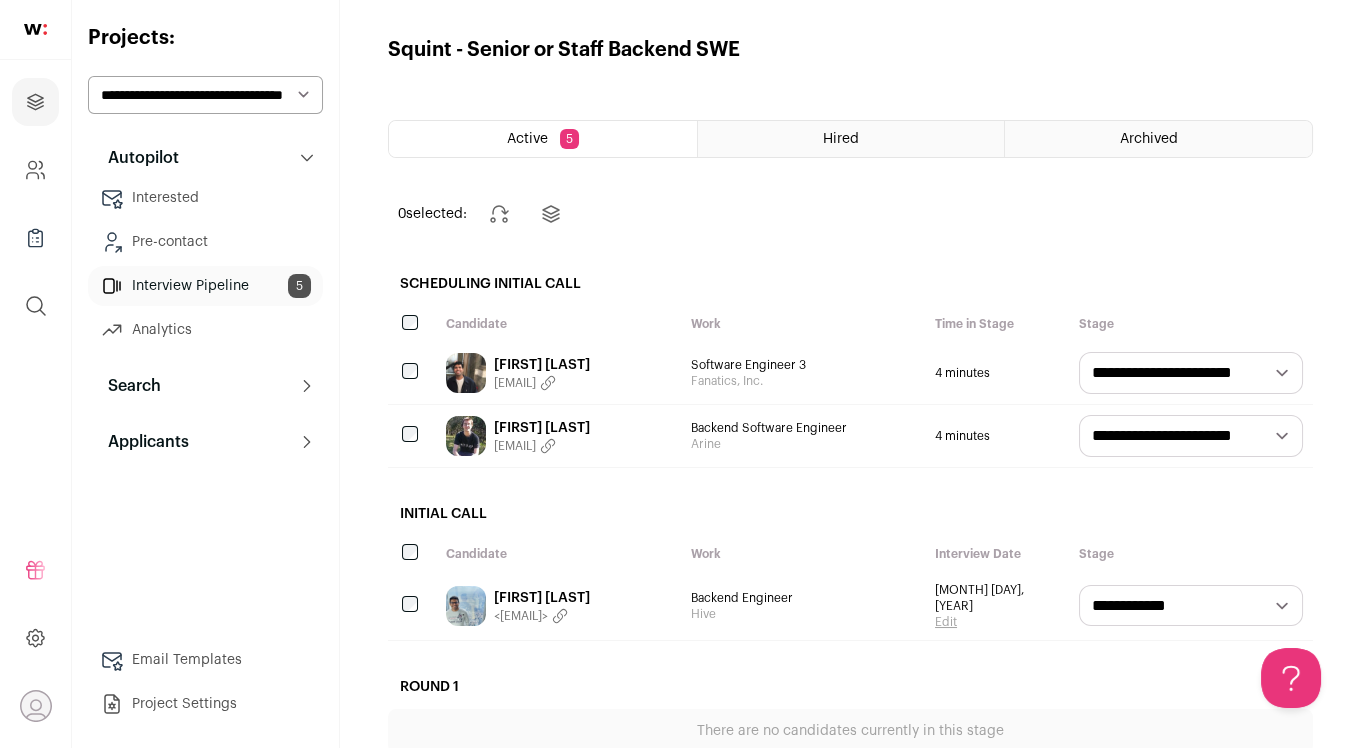 click 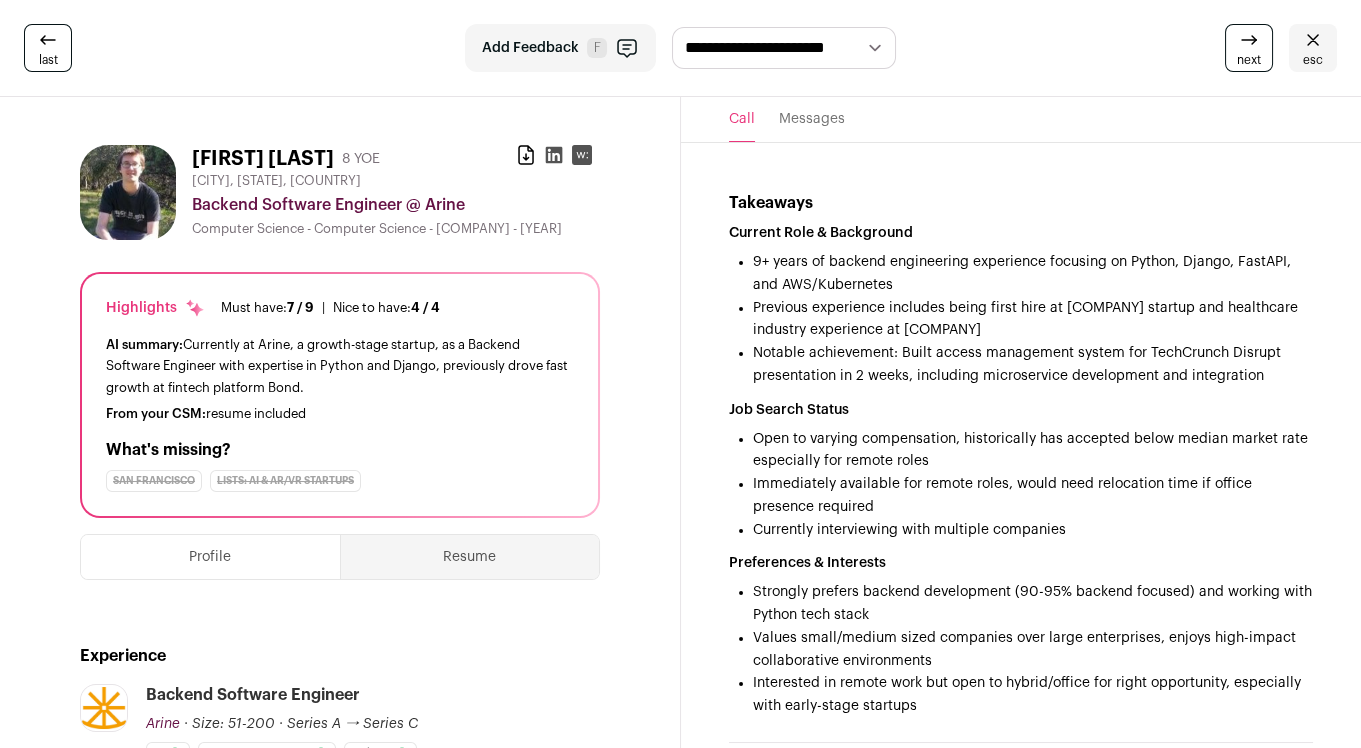 type on "sb:en:English%20CC" 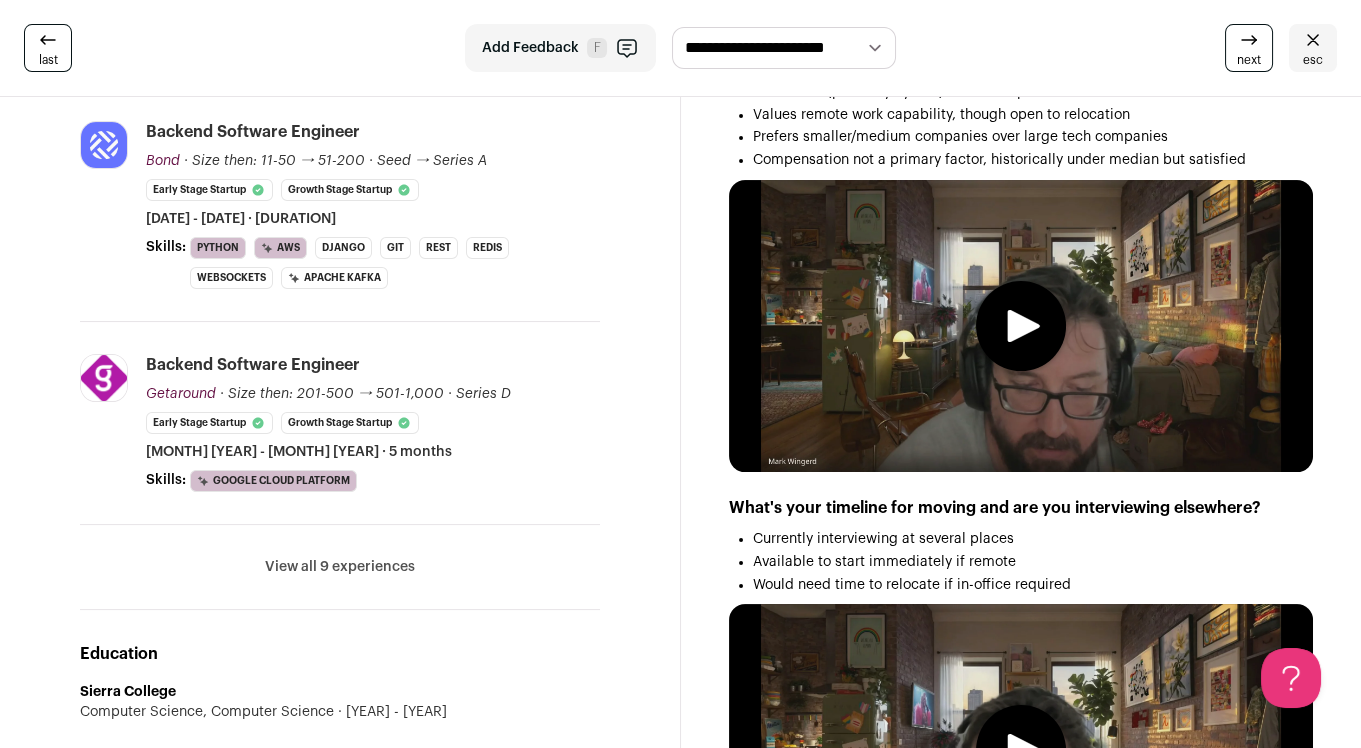 scroll, scrollTop: 767, scrollLeft: 0, axis: vertical 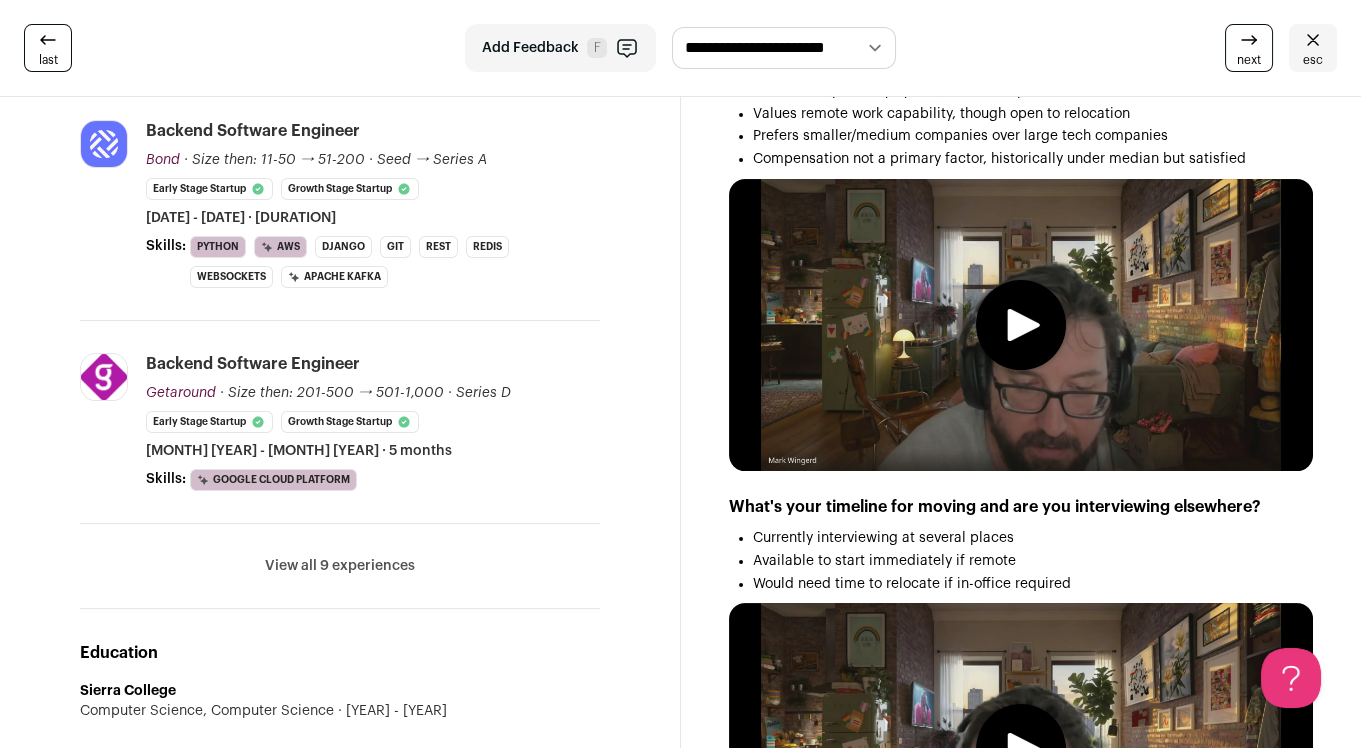 click 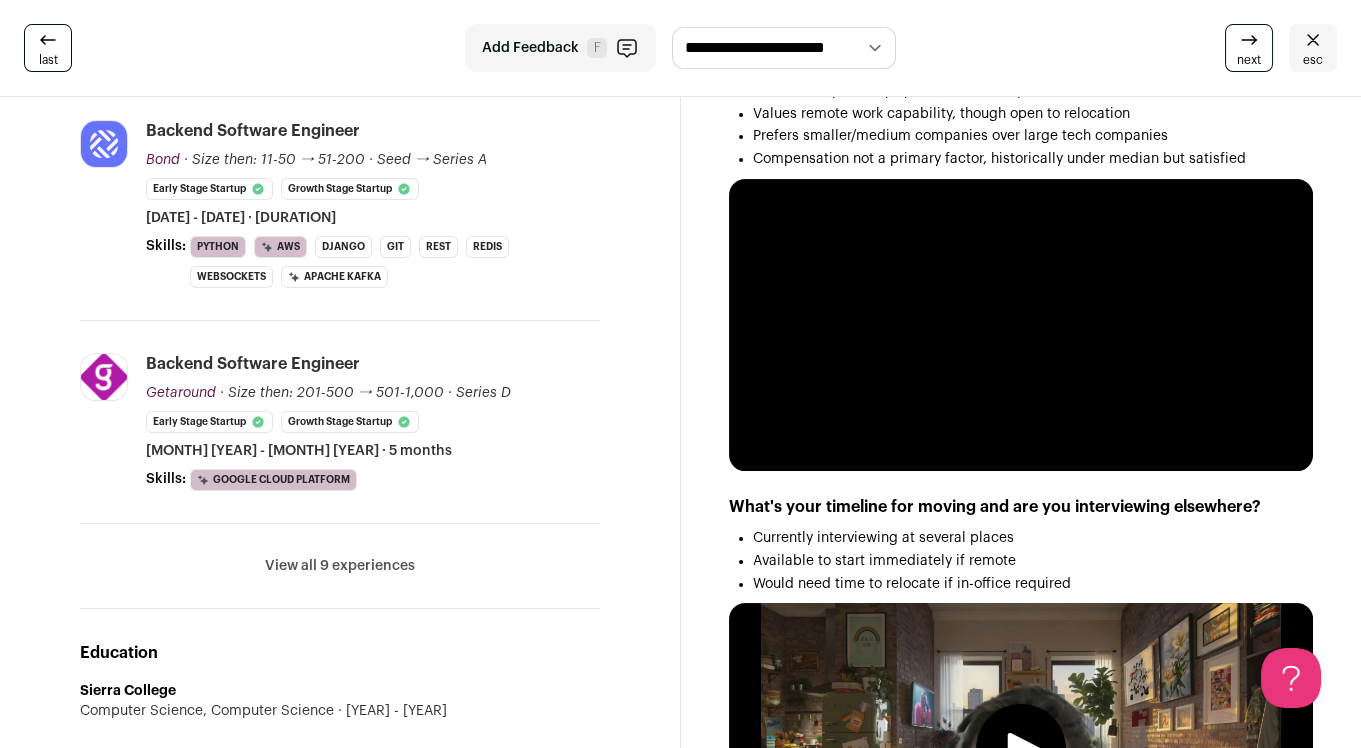 click on "esc" at bounding box center [1313, 48] 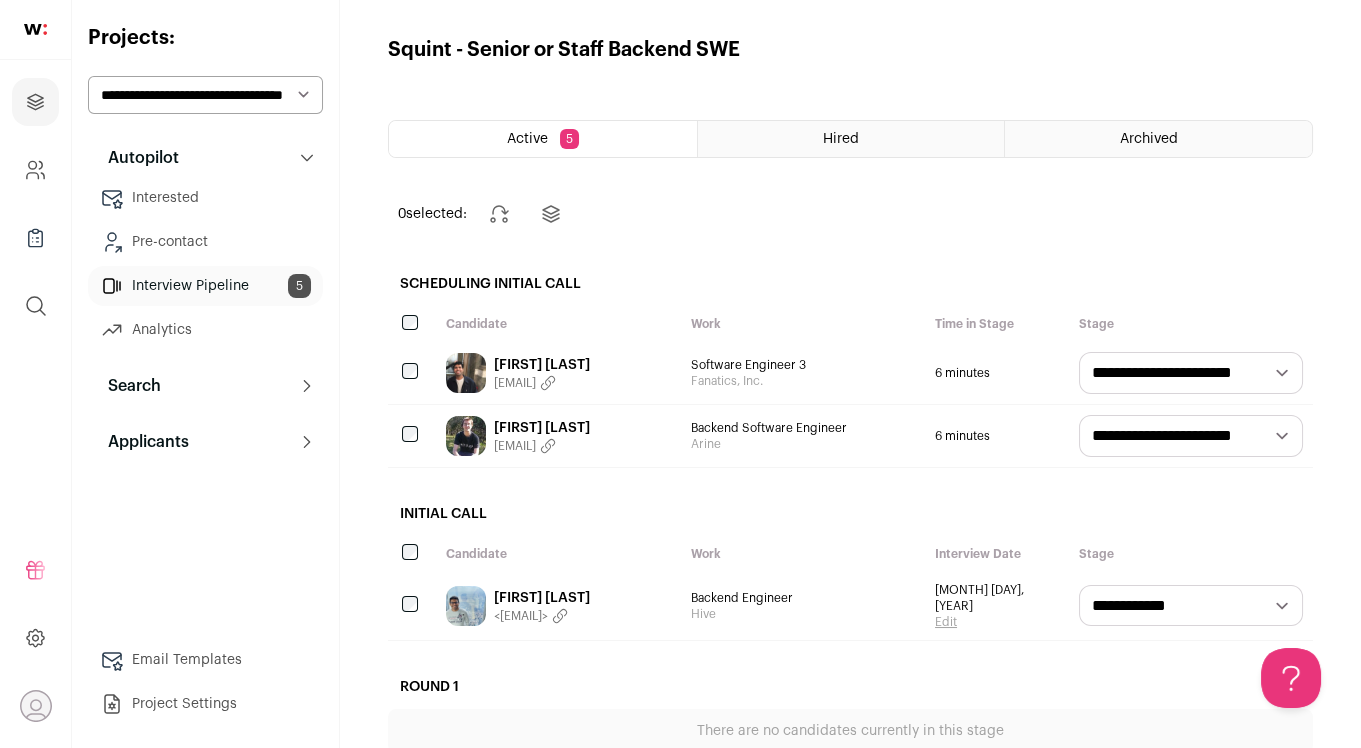 scroll, scrollTop: 0, scrollLeft: 0, axis: both 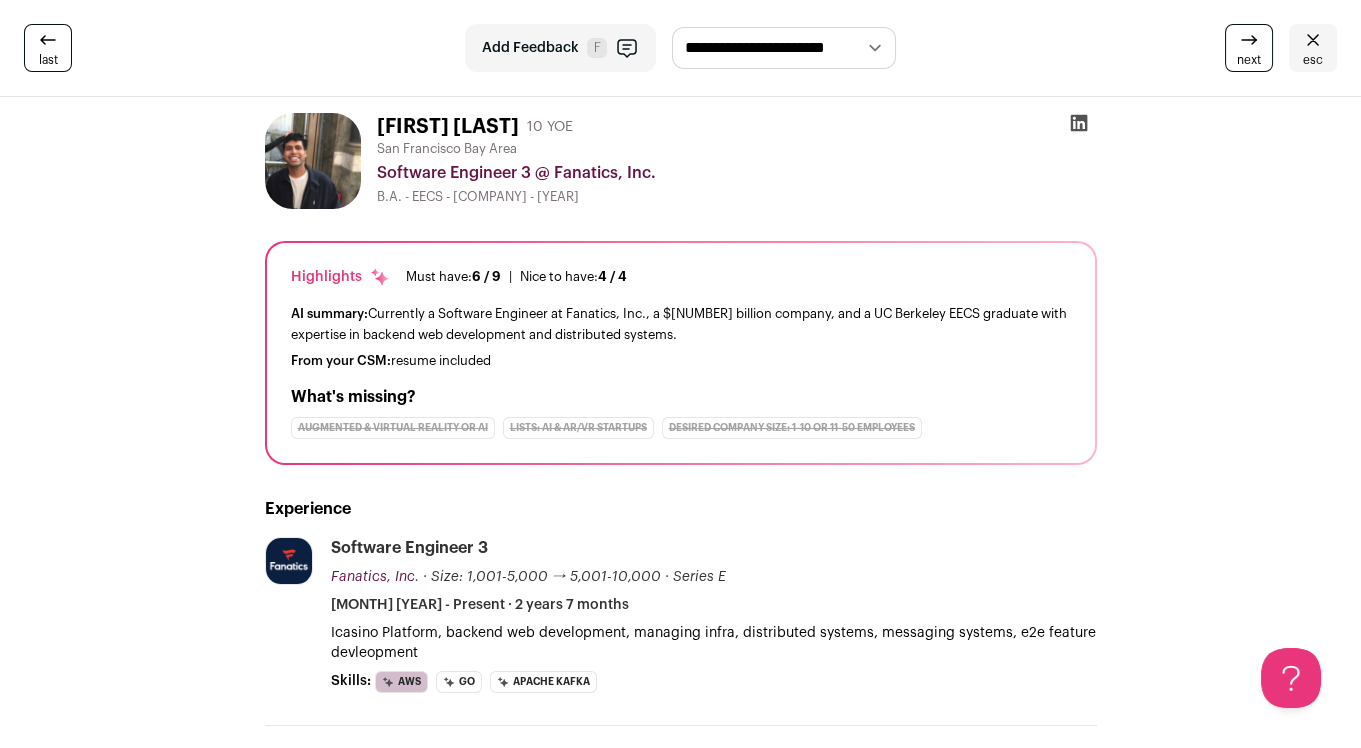 click 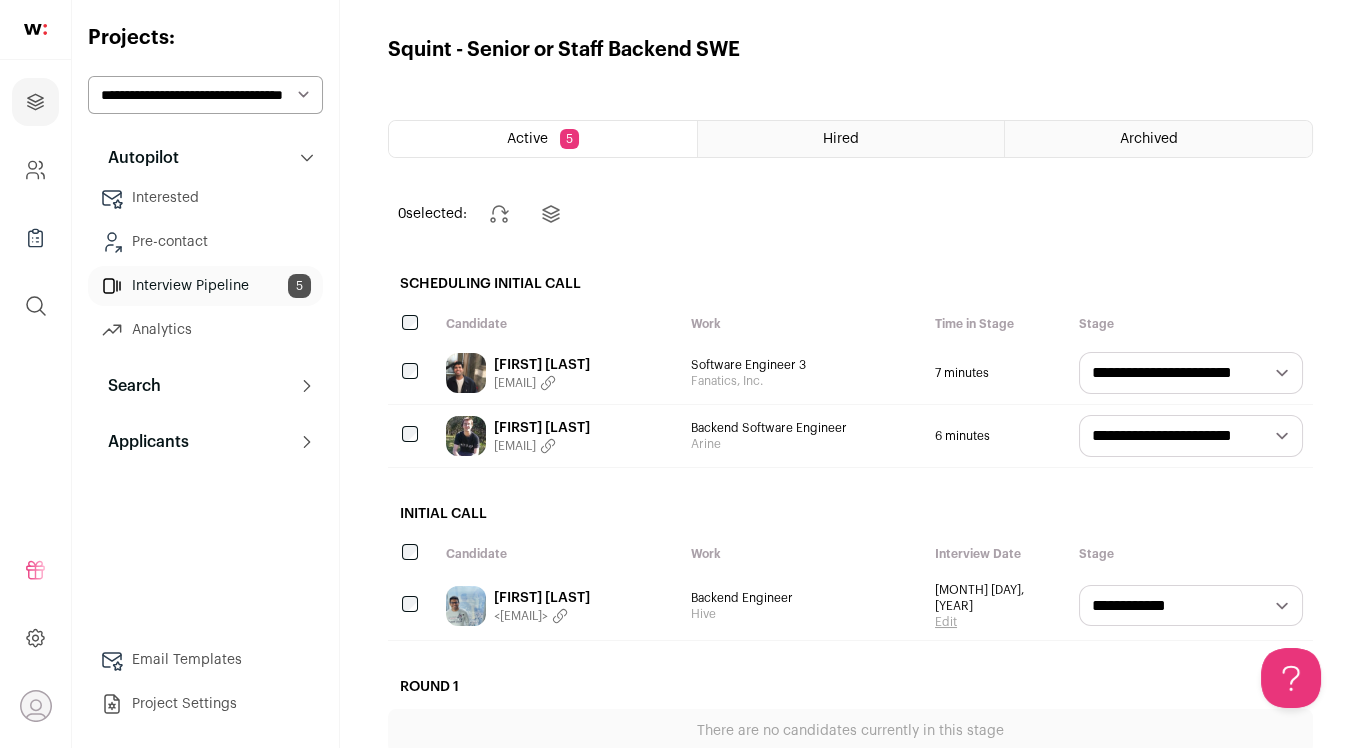 scroll, scrollTop: 0, scrollLeft: 0, axis: both 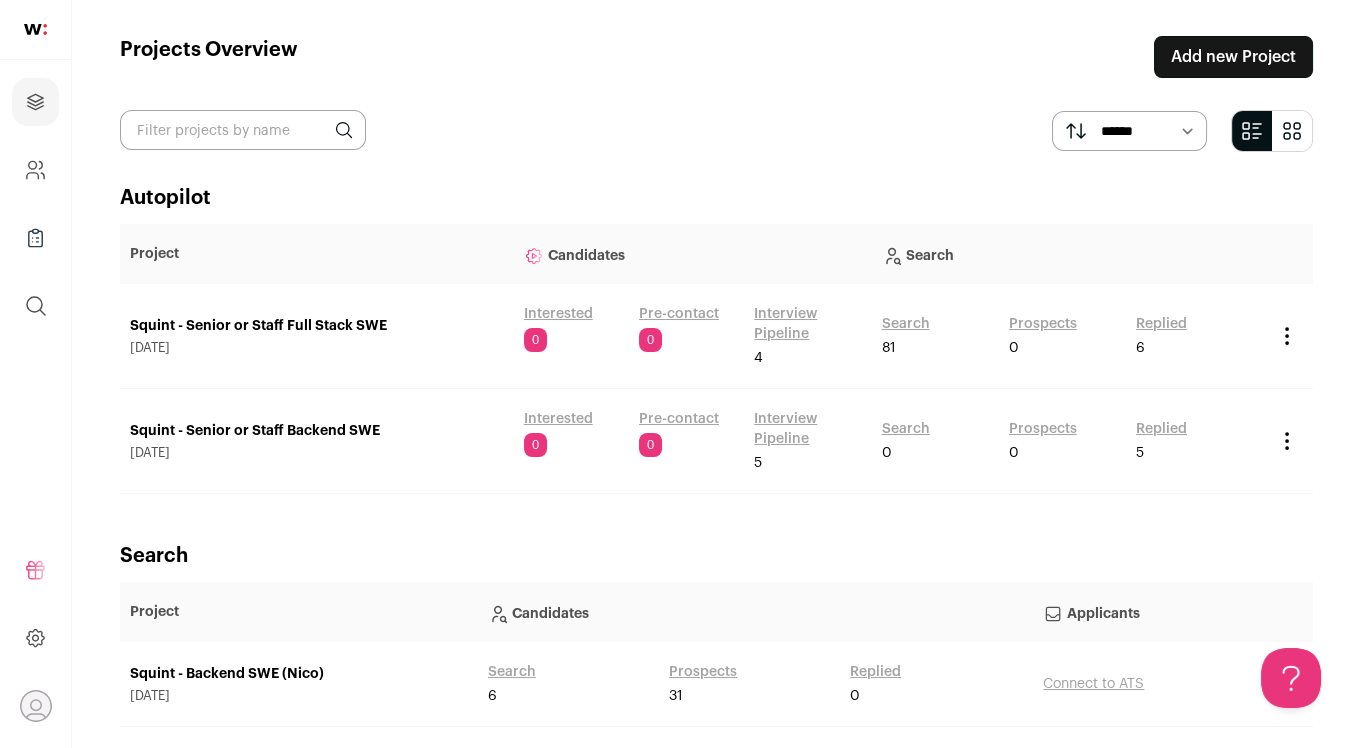 click on "Interview Pipeline" at bounding box center (807, 324) 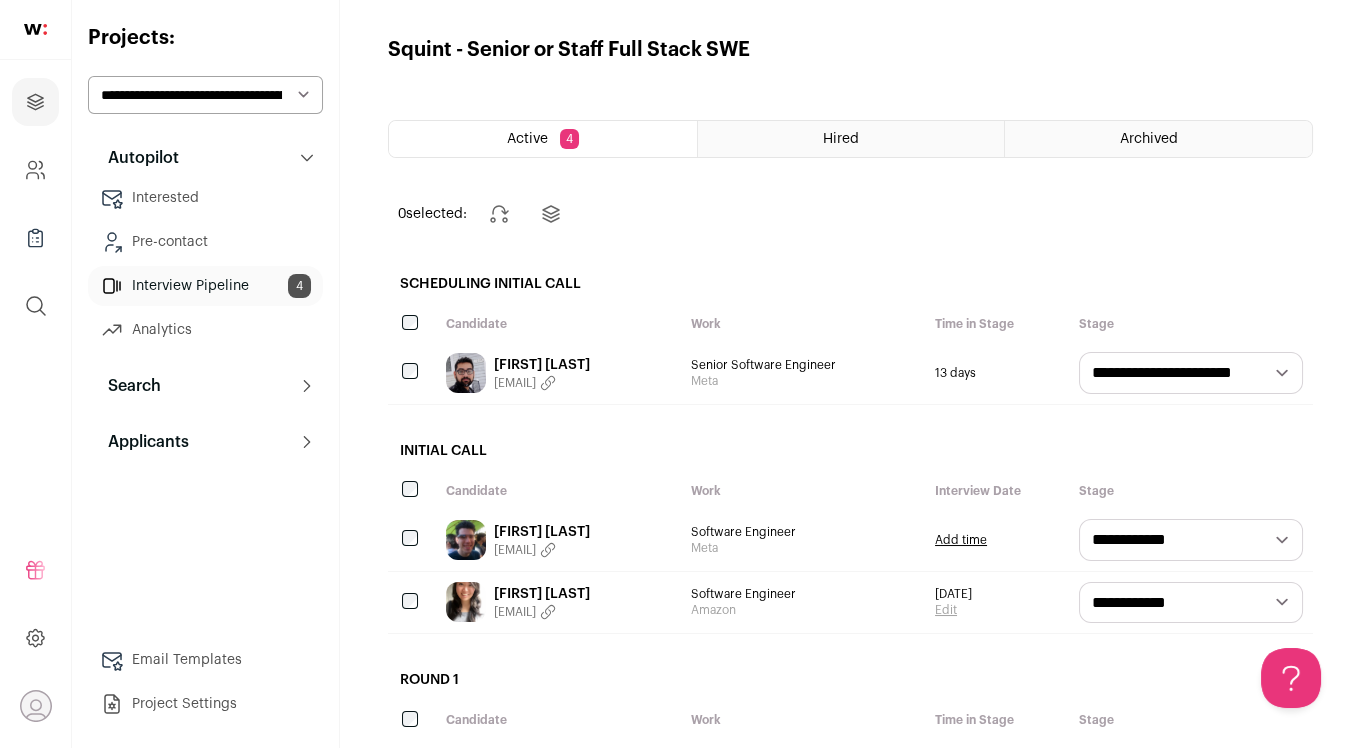 scroll, scrollTop: 0, scrollLeft: 0, axis: both 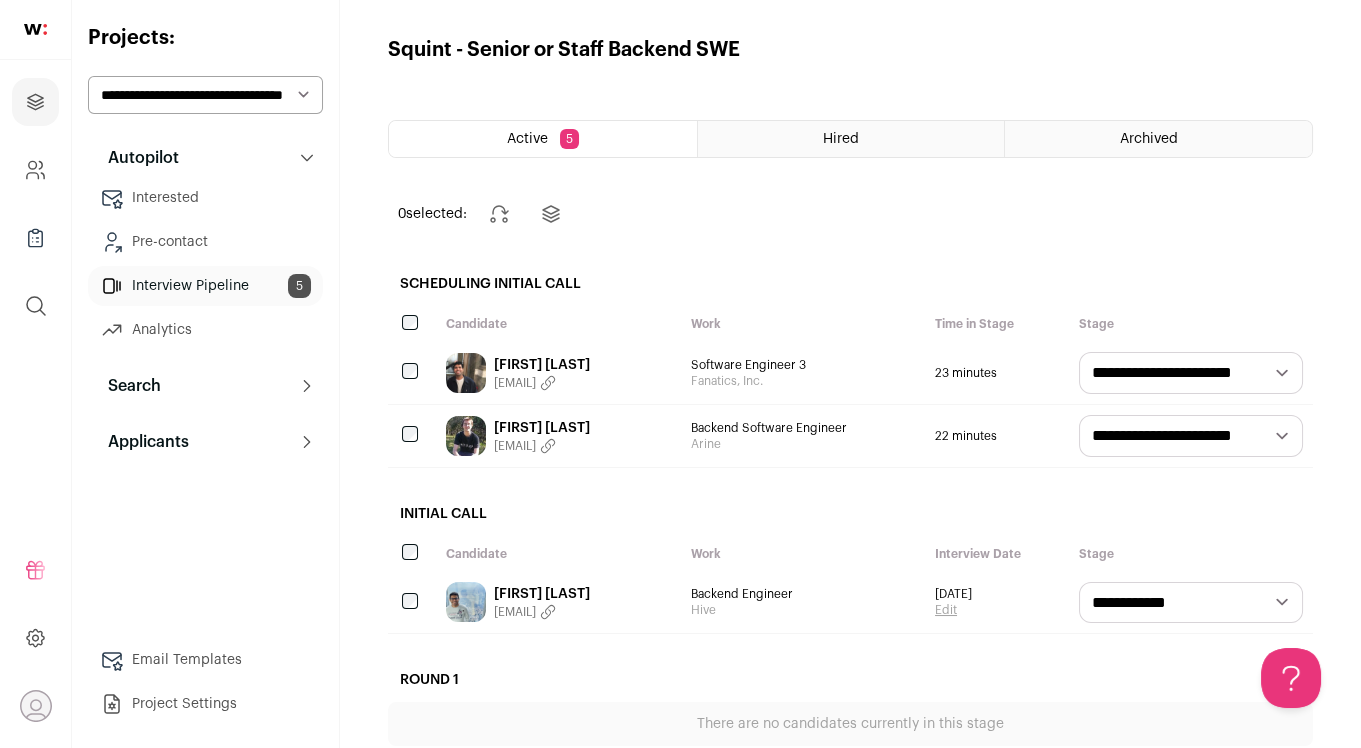 click 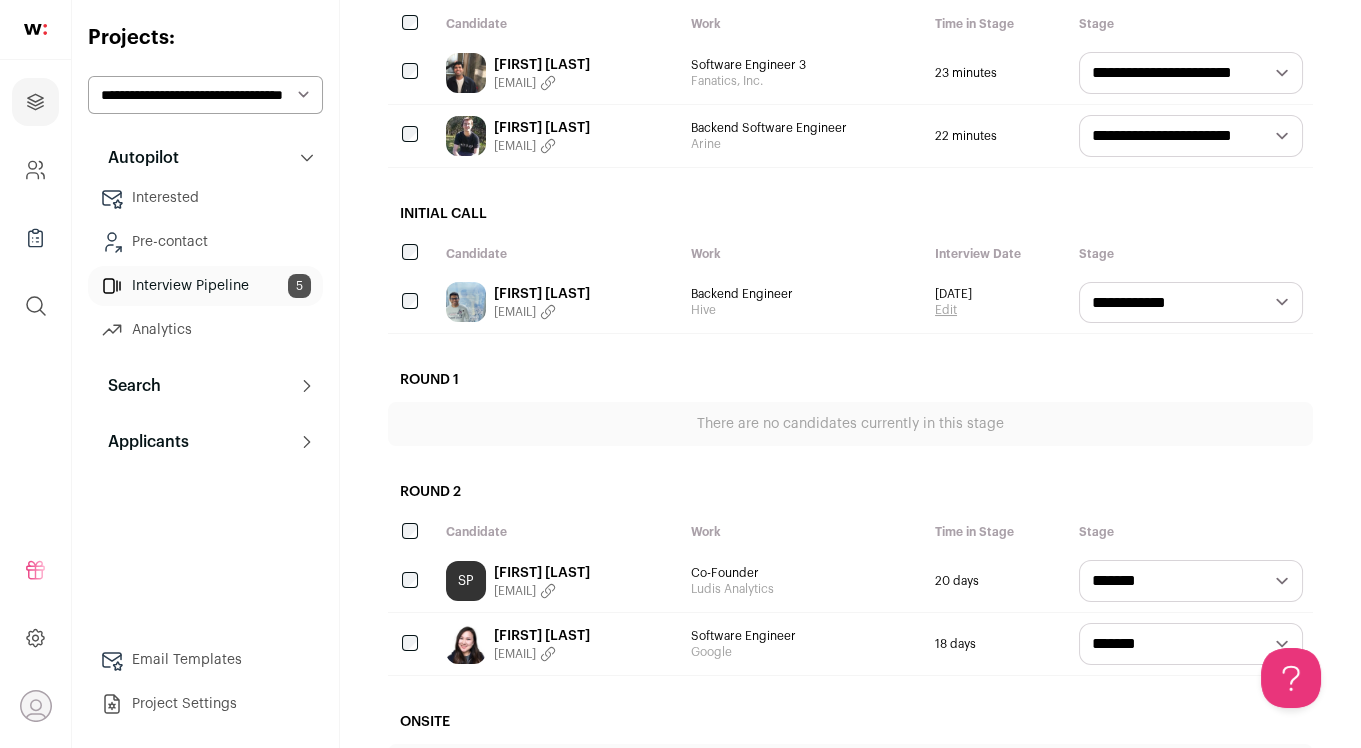 scroll, scrollTop: 260, scrollLeft: 0, axis: vertical 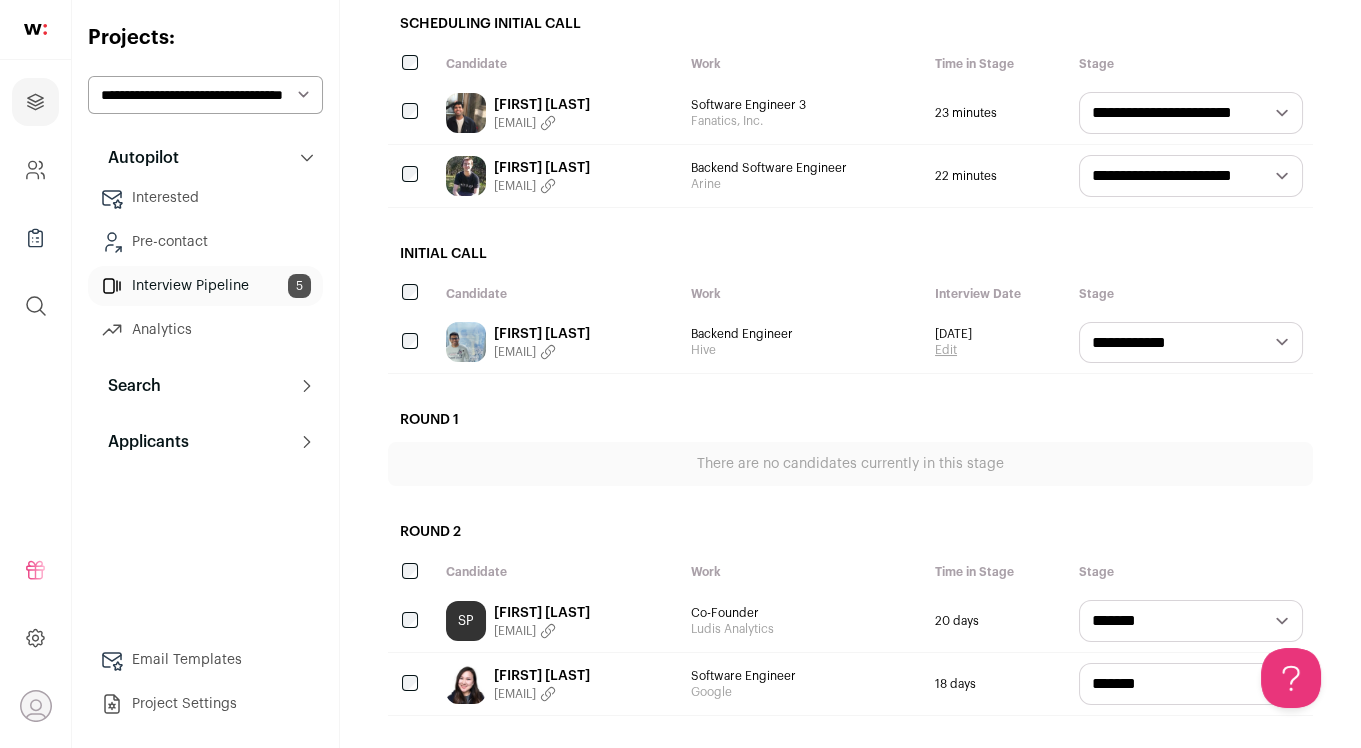 click on "**********" at bounding box center (1191, 343) 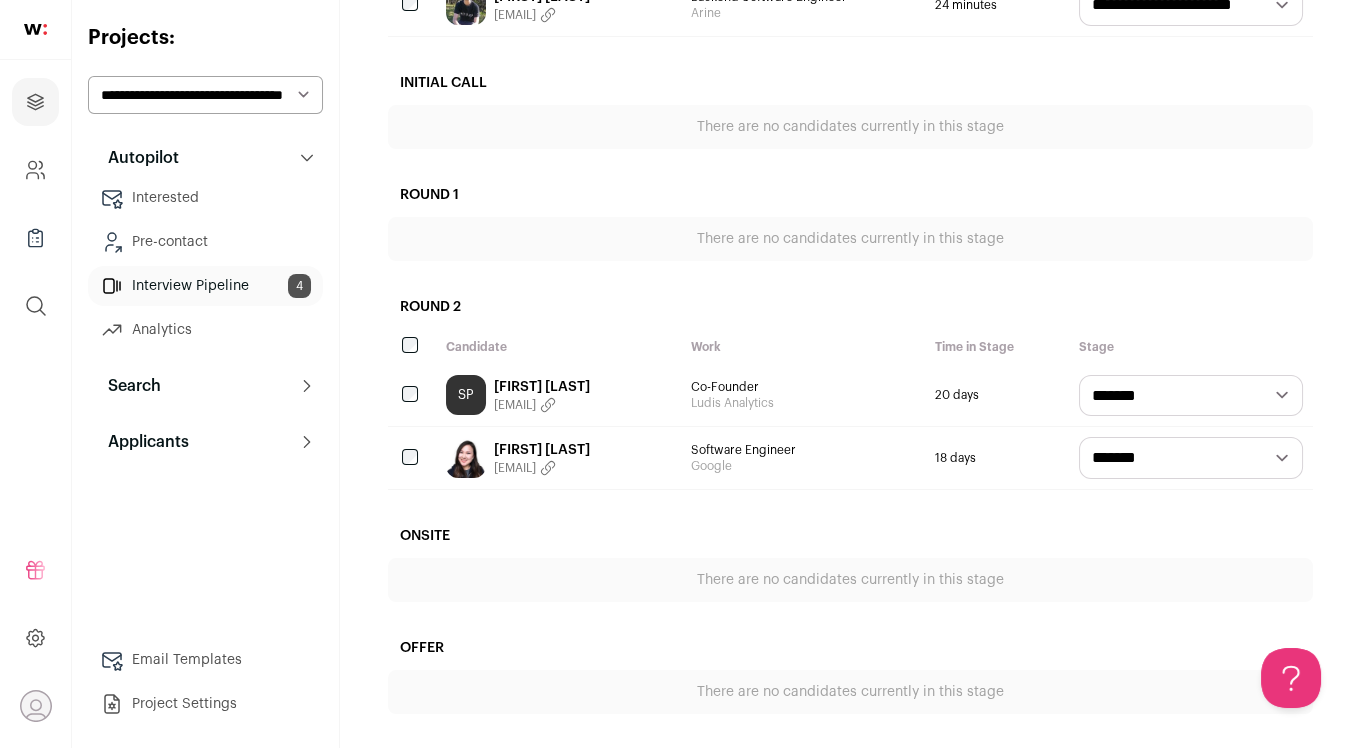scroll, scrollTop: 432, scrollLeft: 0, axis: vertical 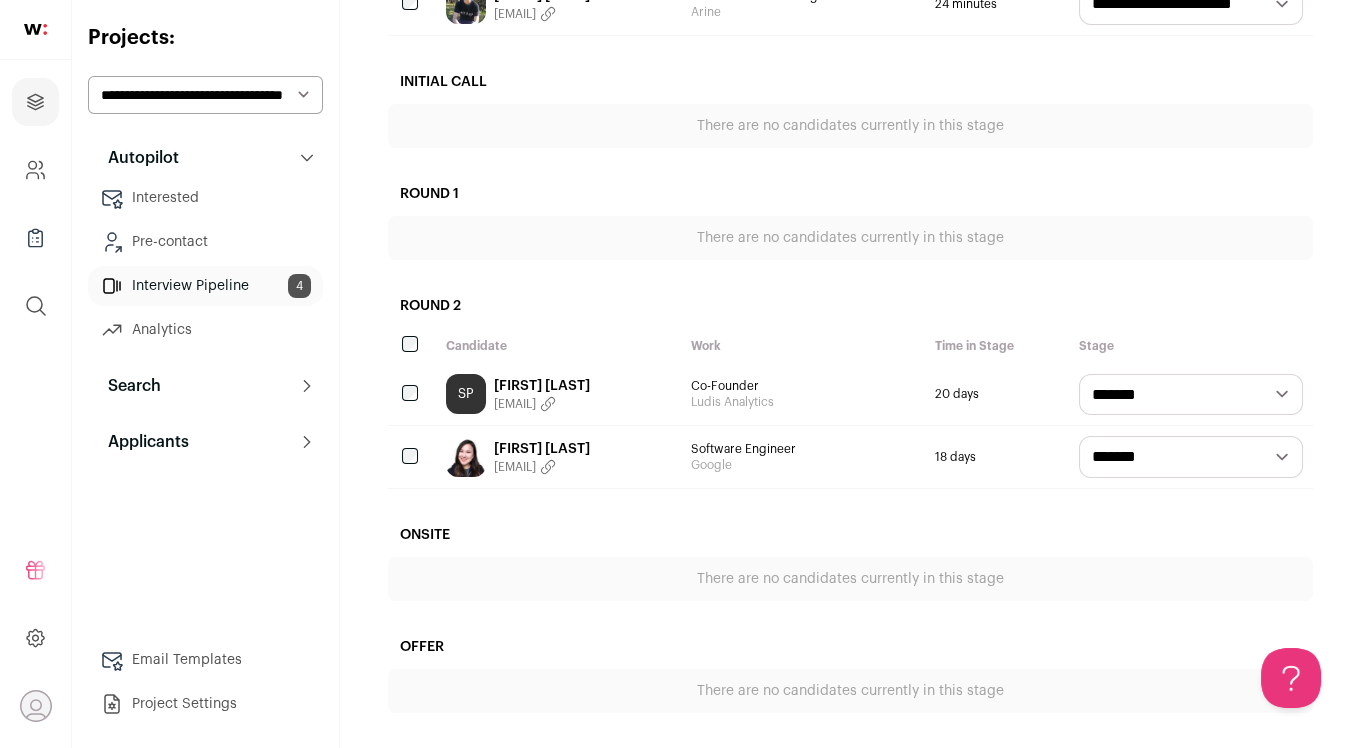 click on "**********" at bounding box center [205, 95] 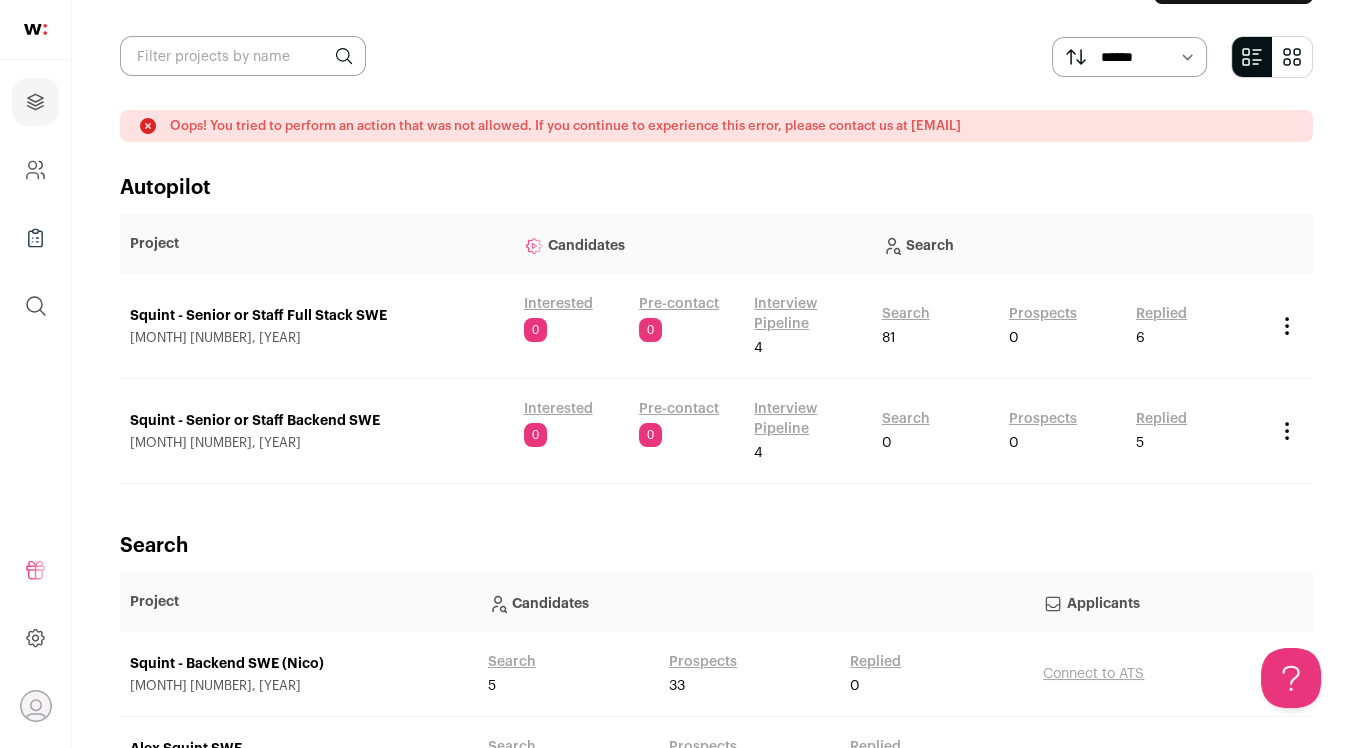 scroll, scrollTop: 175, scrollLeft: 0, axis: vertical 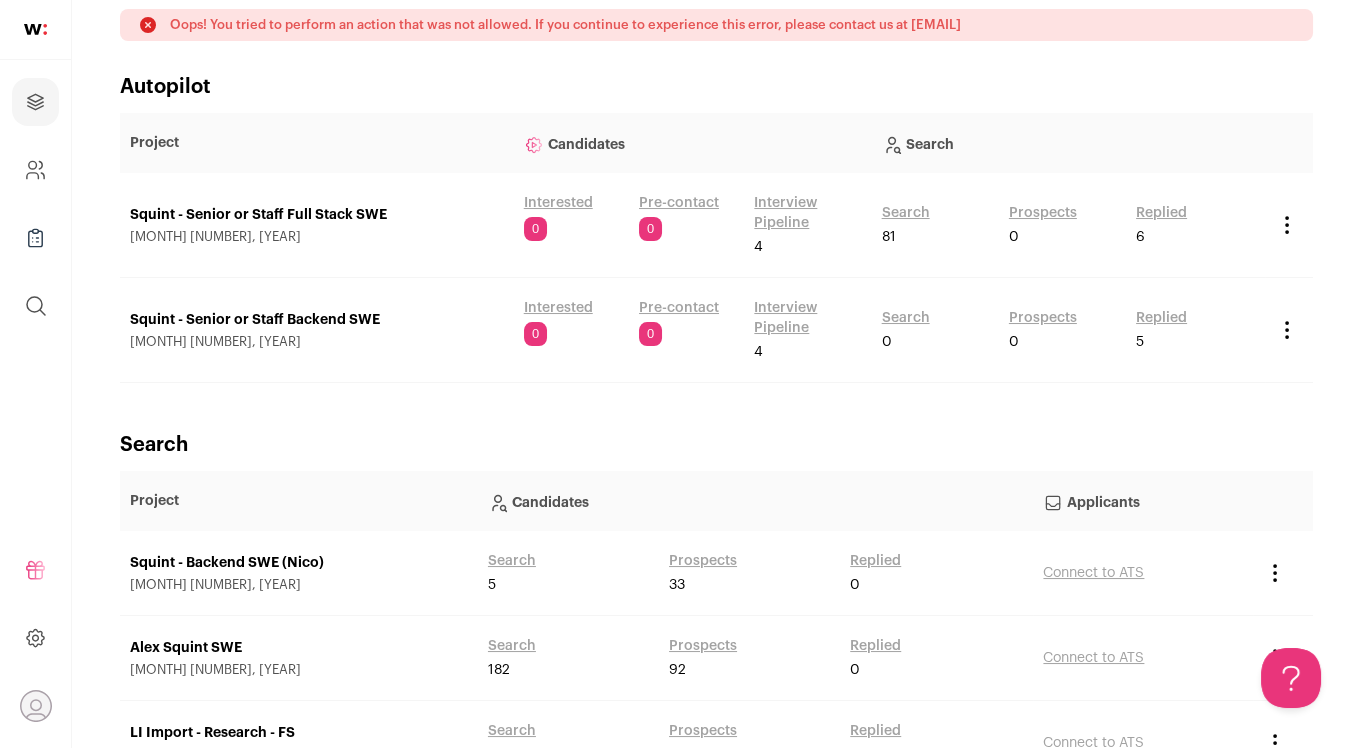 click on "Interview Pipeline" at bounding box center [807, 213] 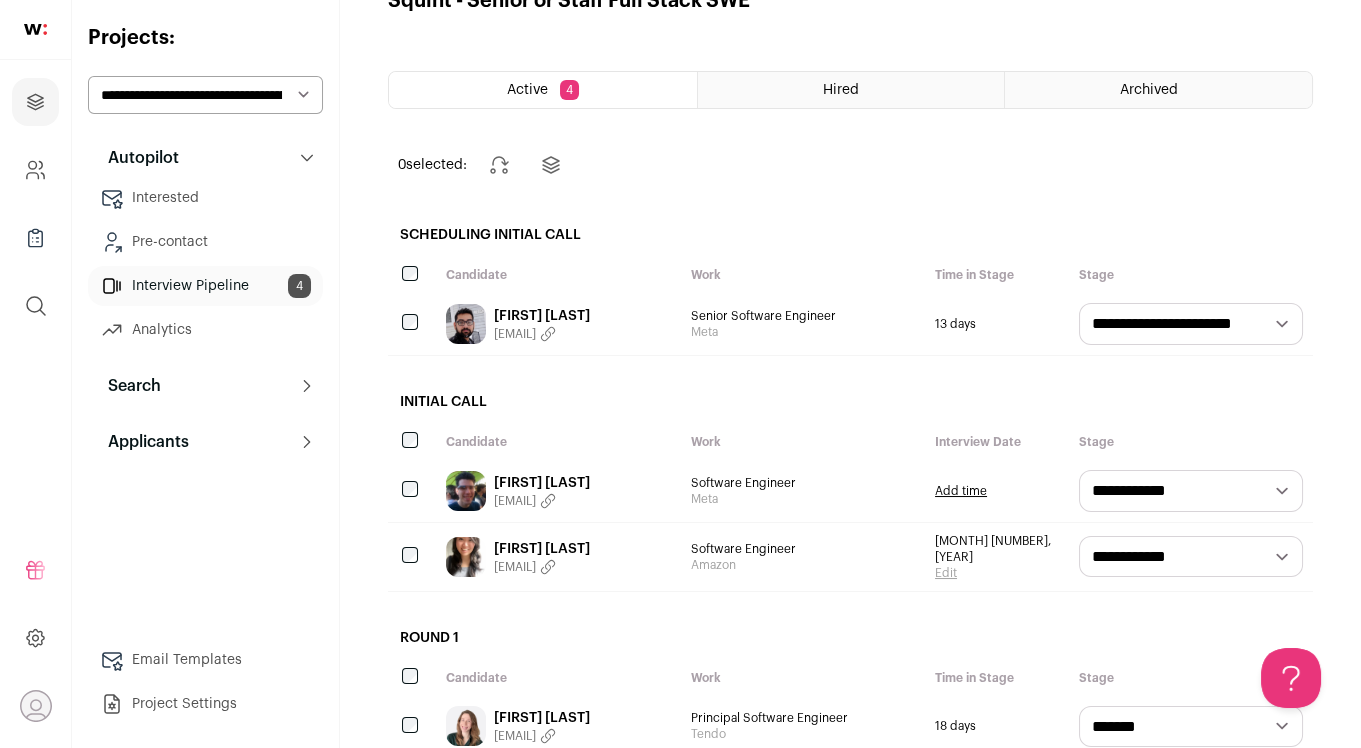 scroll, scrollTop: 170, scrollLeft: 0, axis: vertical 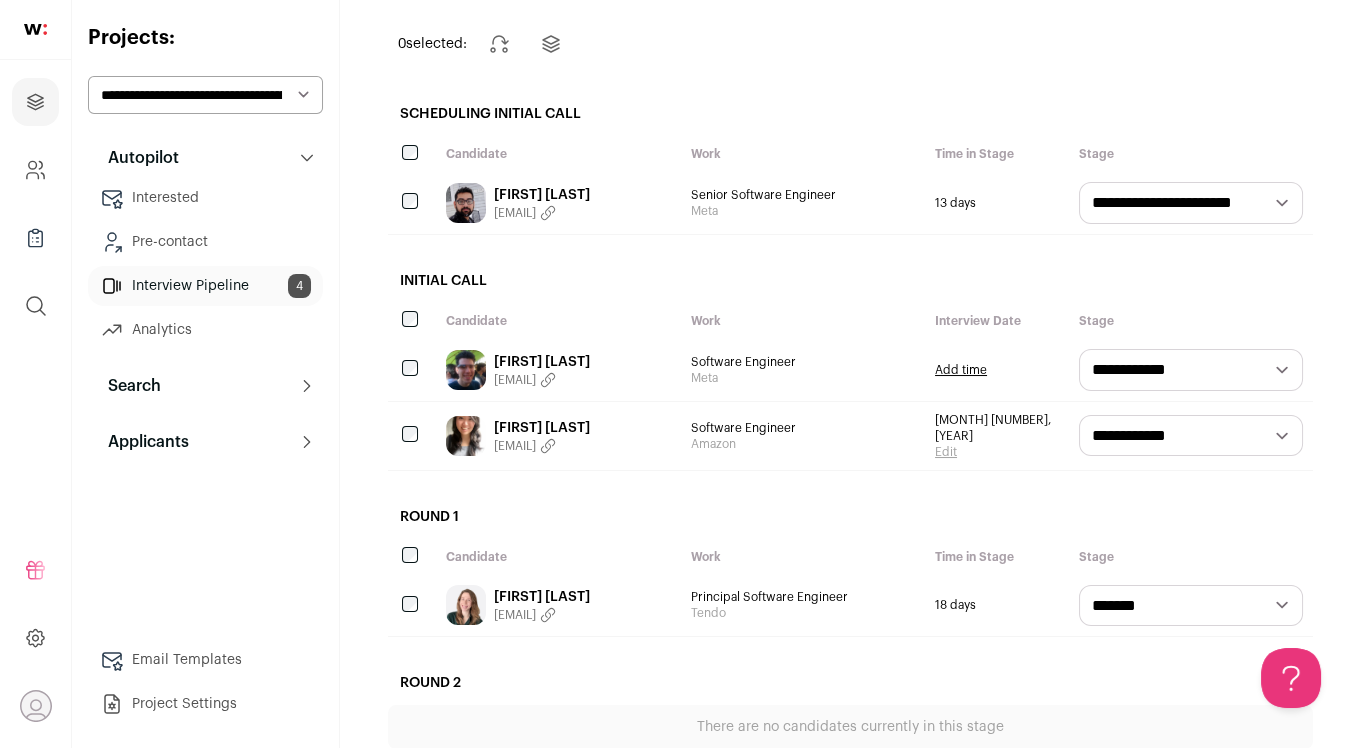 click on "**********" at bounding box center (1191, 370) 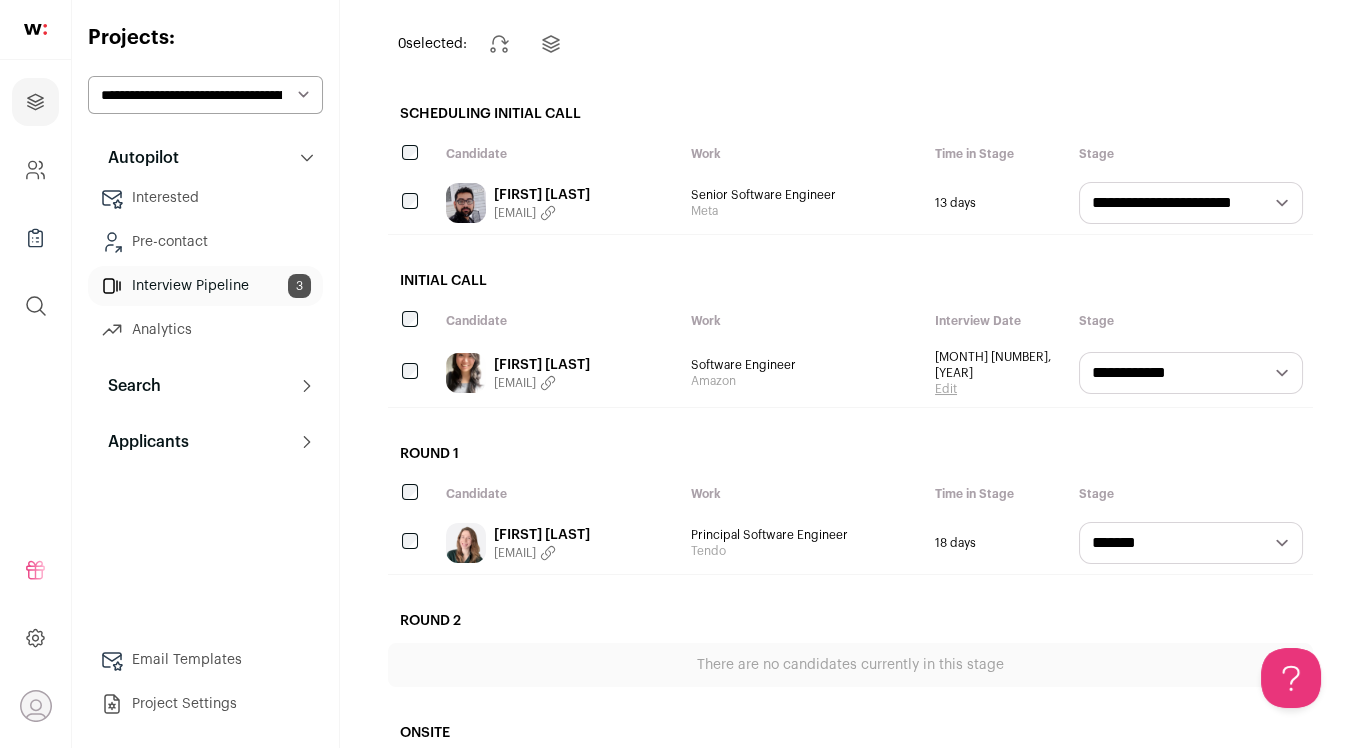 scroll, scrollTop: 0, scrollLeft: 0, axis: both 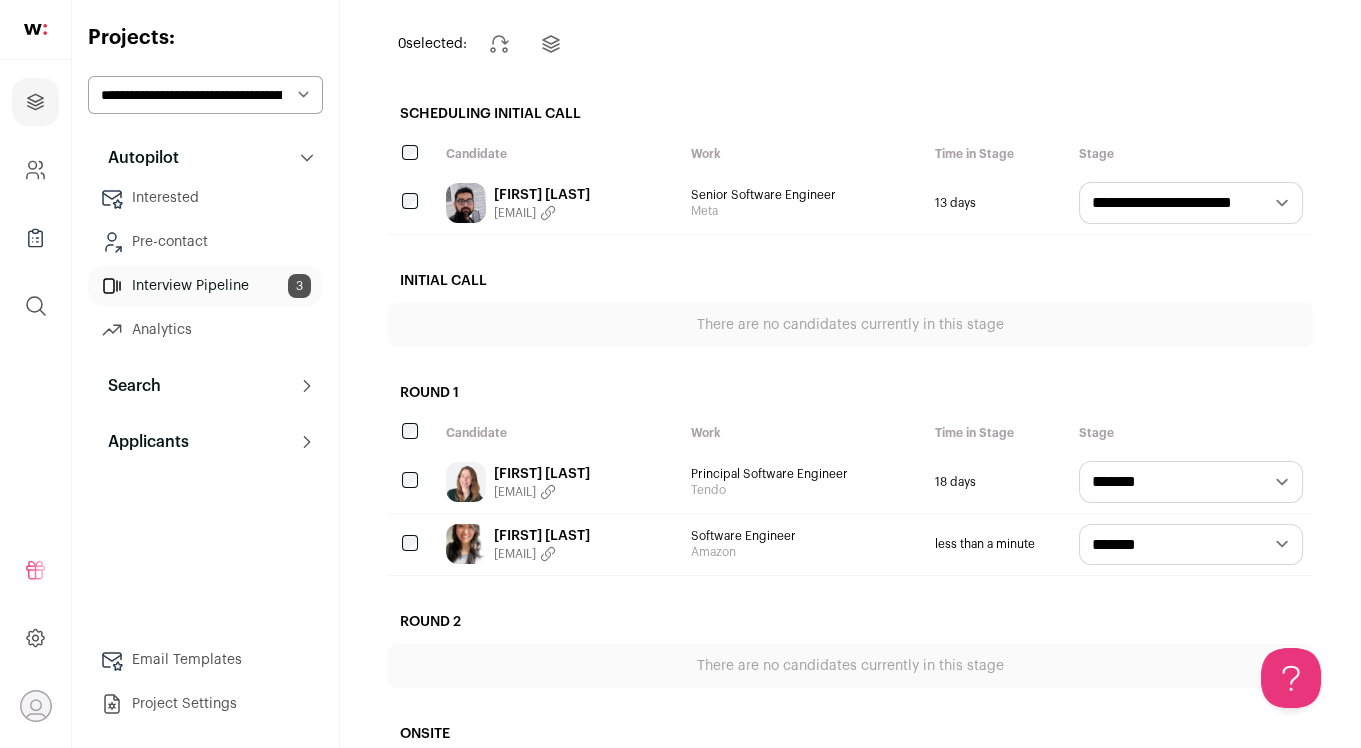 click on "**********" at bounding box center [1191, 482] 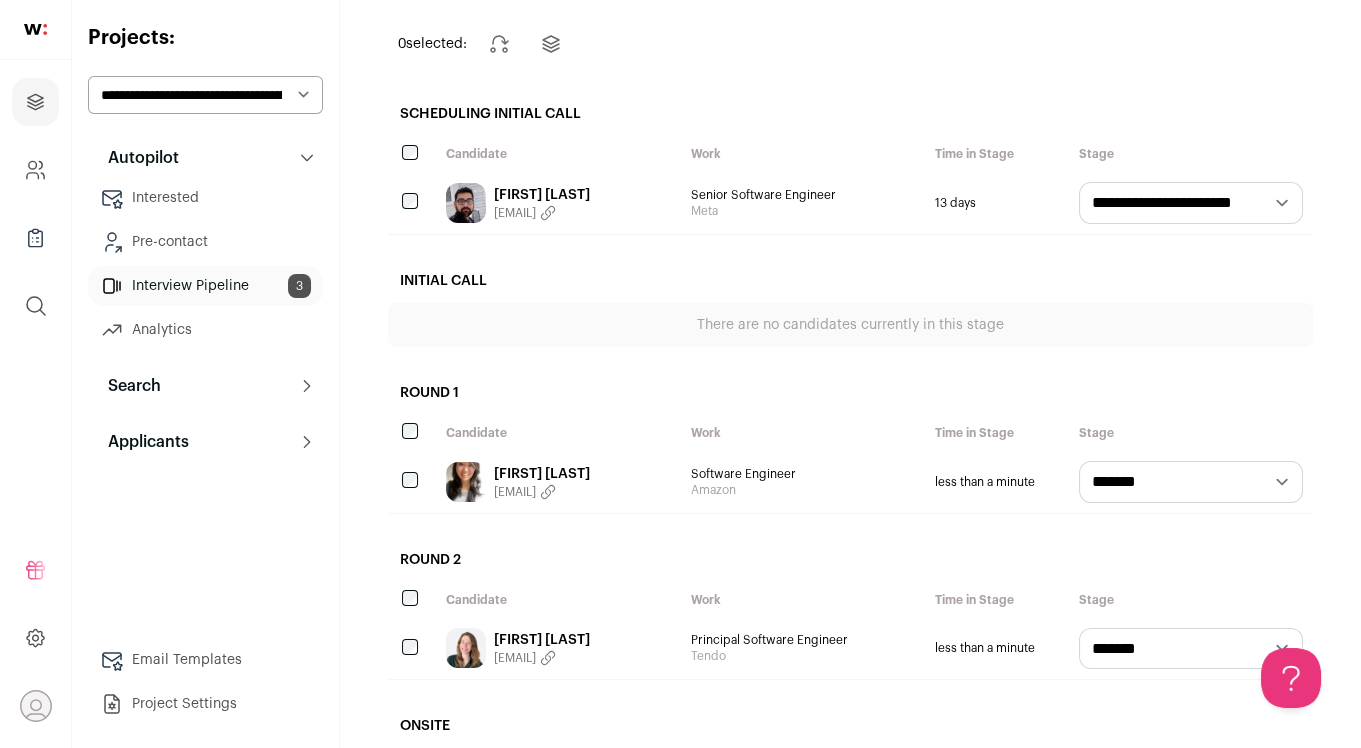 scroll, scrollTop: 355, scrollLeft: 0, axis: vertical 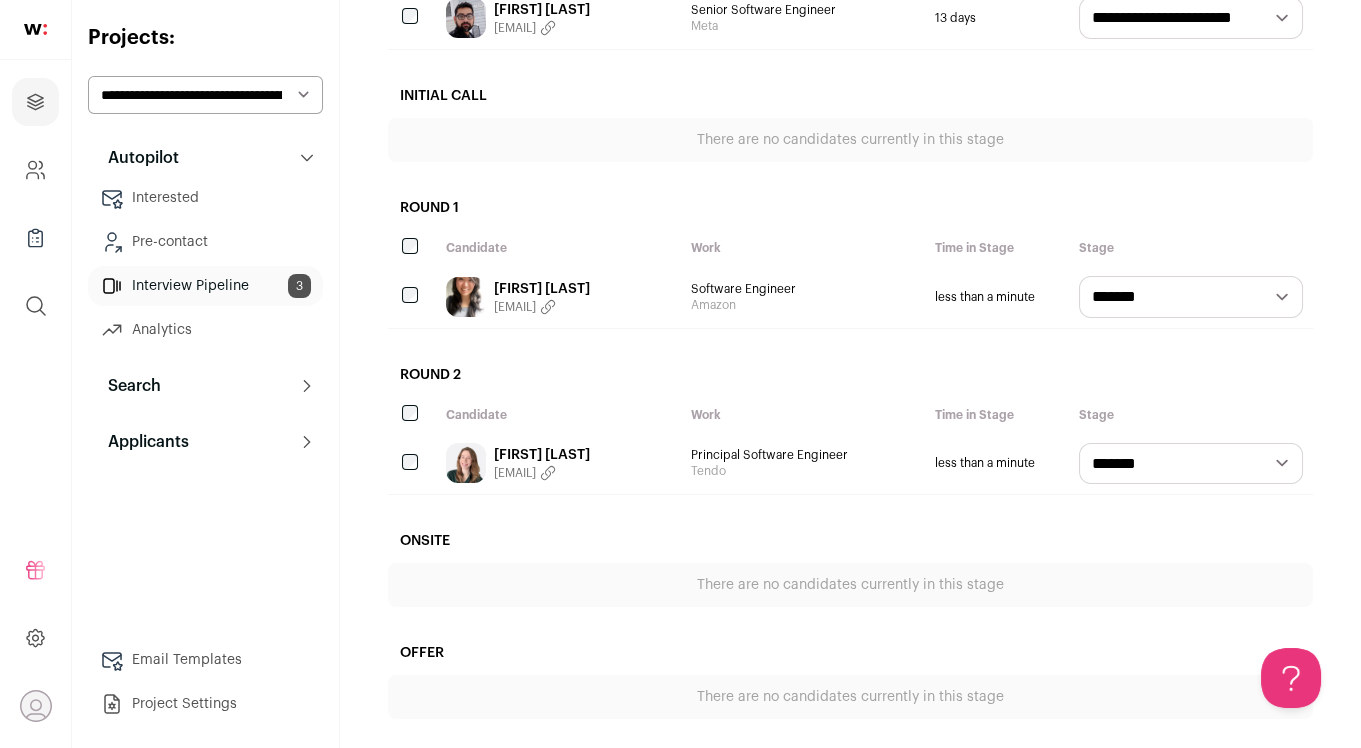 click at bounding box center [466, 463] 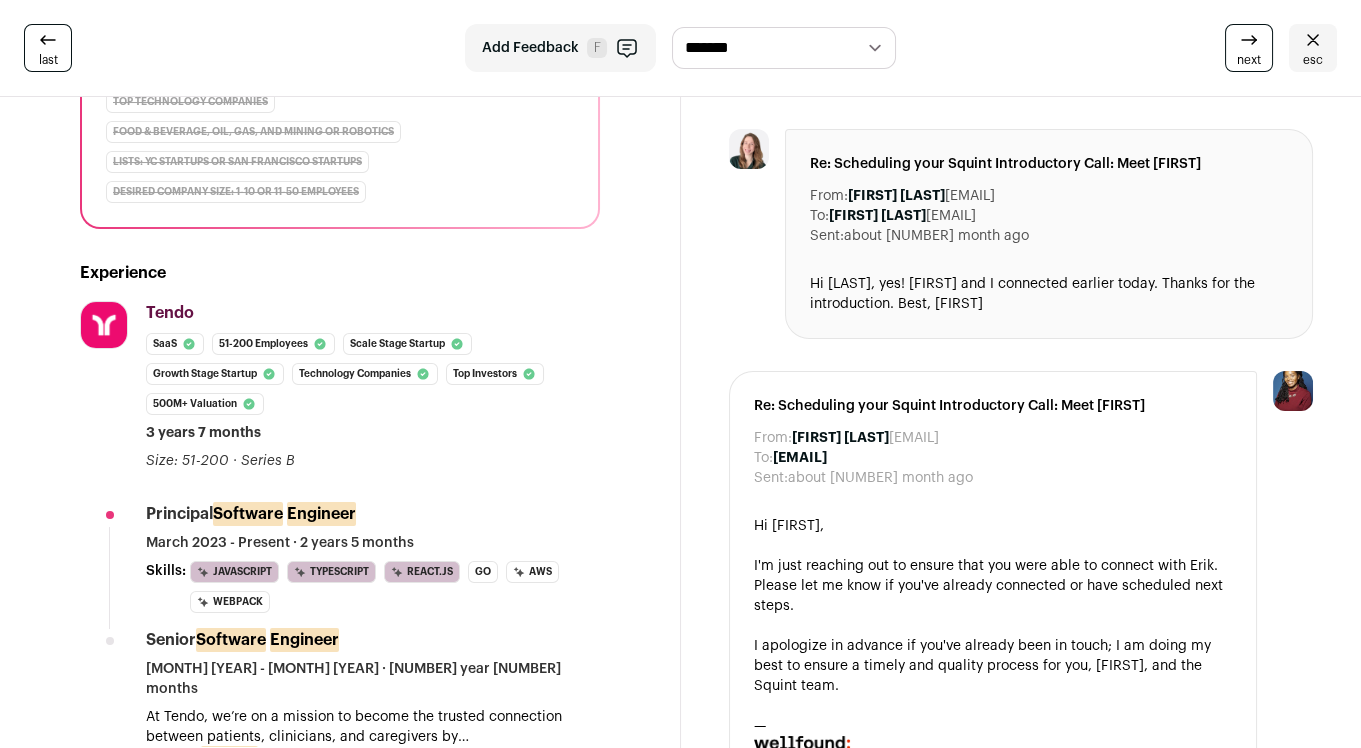 scroll, scrollTop: 0, scrollLeft: 0, axis: both 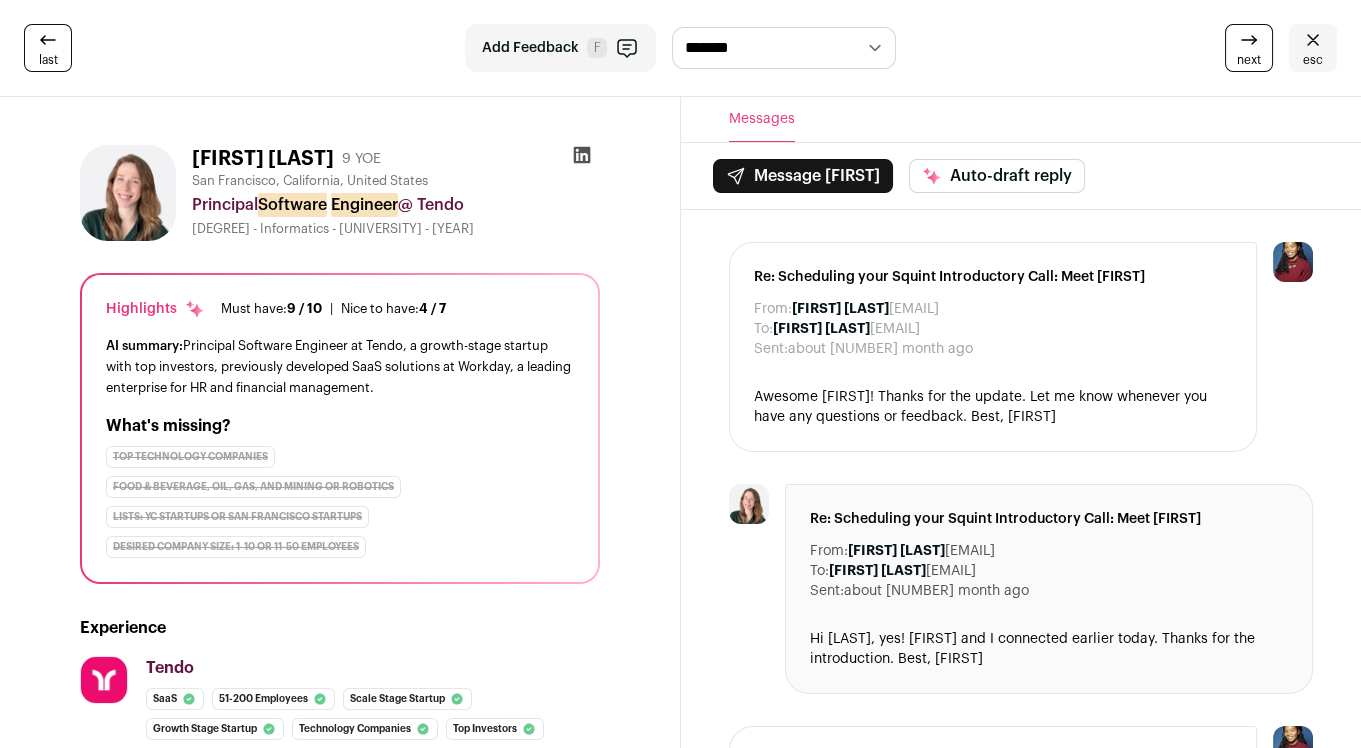 click on "Top Technology Companies
Food & Beverage, Oil, Gas, and Mining or Robotics
Lists: YC Startups or San Francisco Startups
Desired company size: 1-10 or 11-50 employees" at bounding box center [340, 502] 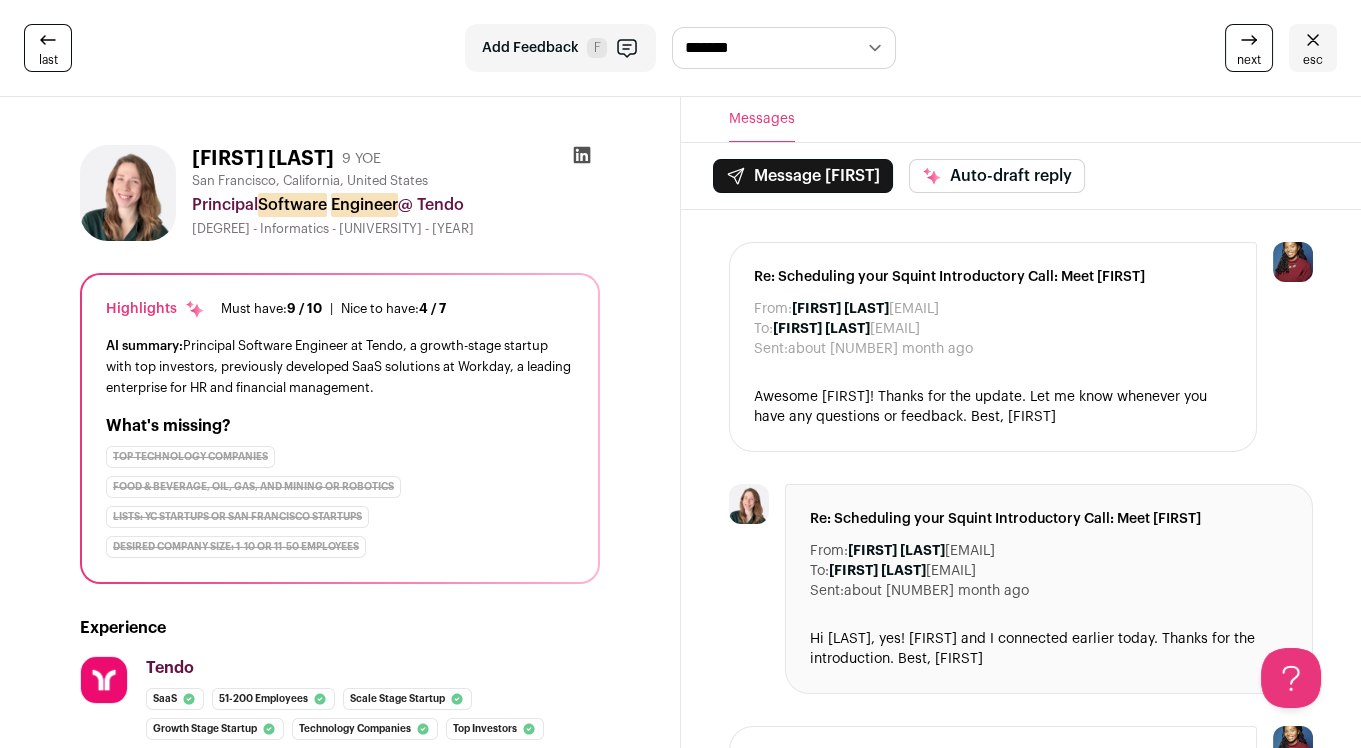 click at bounding box center [128, 193] 